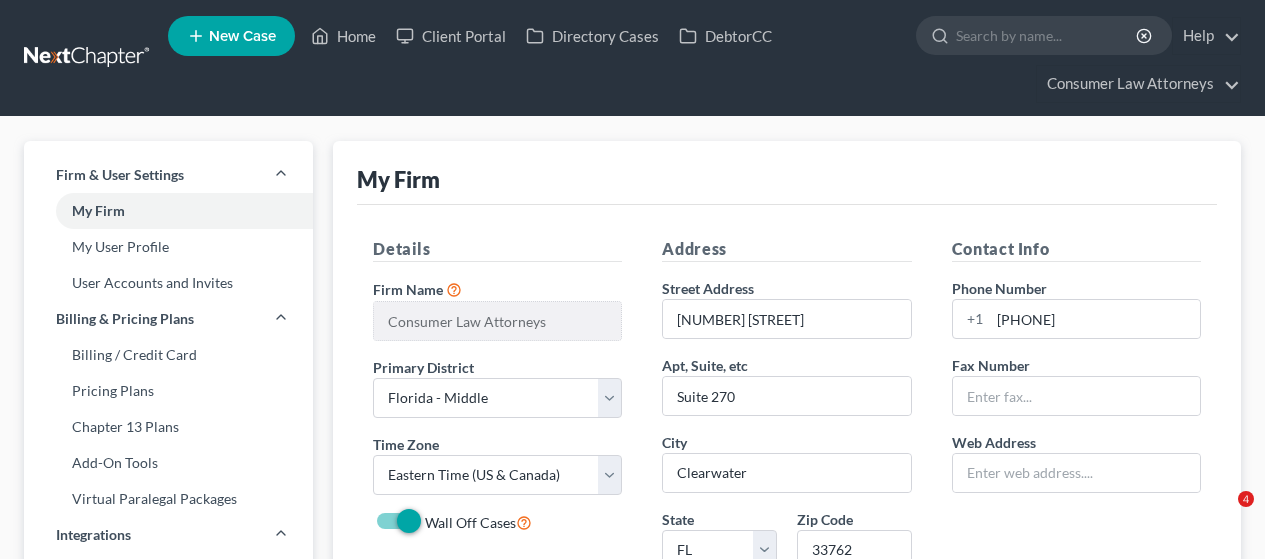 select on "15" 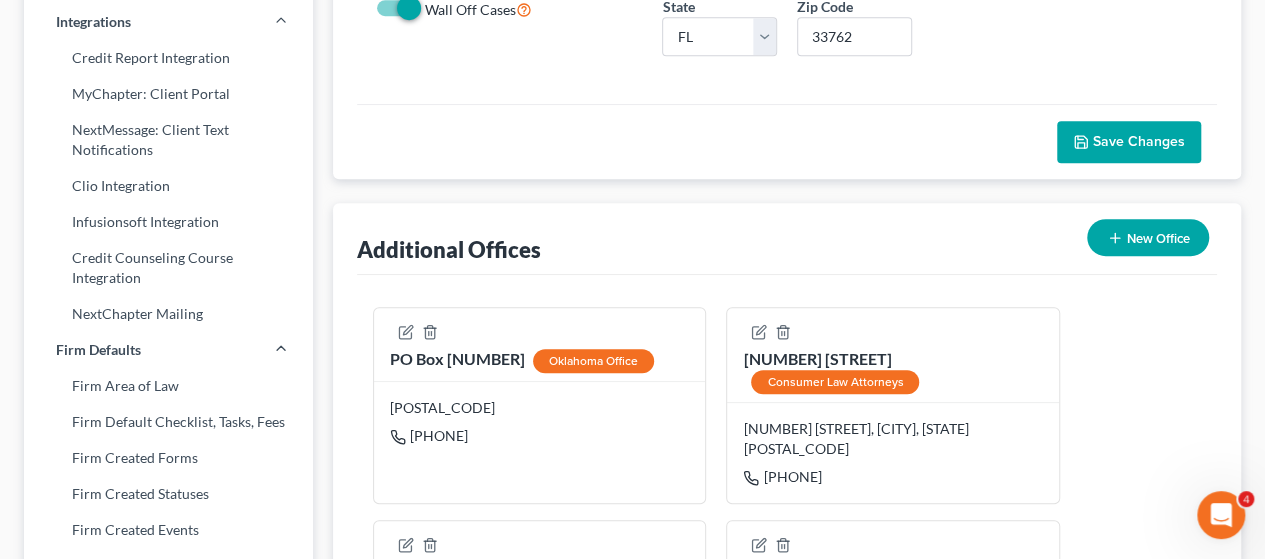 scroll, scrollTop: 0, scrollLeft: 0, axis: both 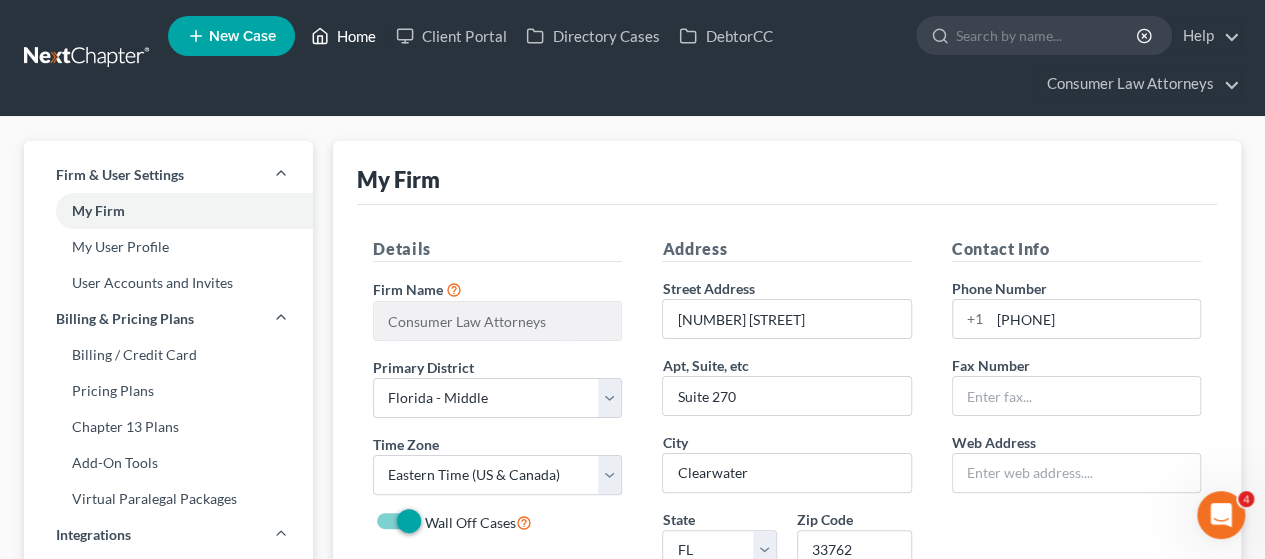 click on "Home" at bounding box center [343, 36] 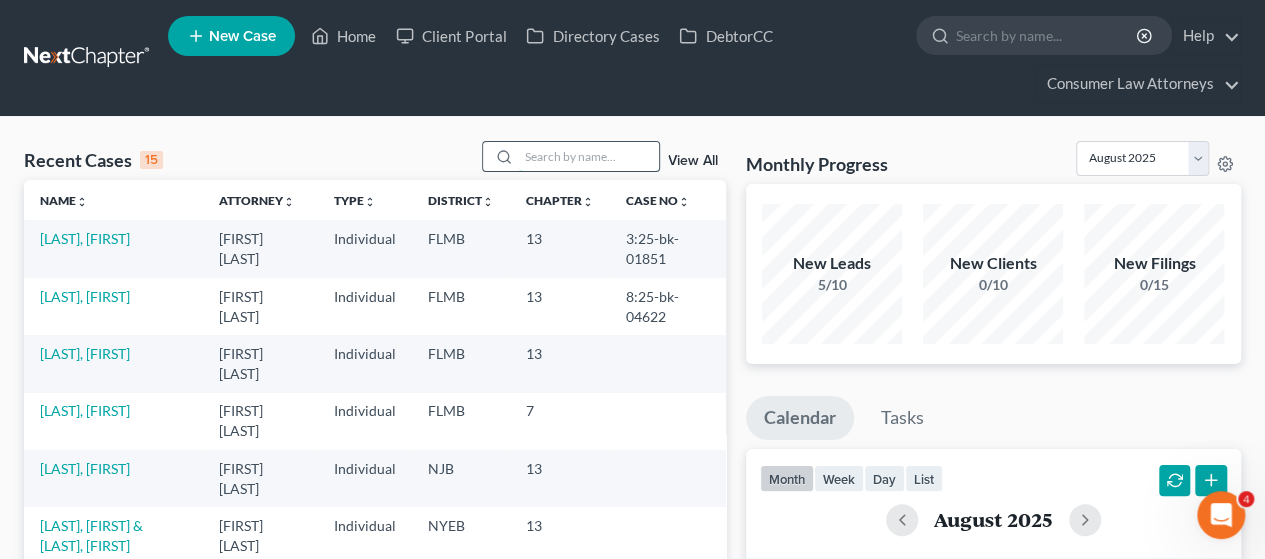 click at bounding box center [589, 156] 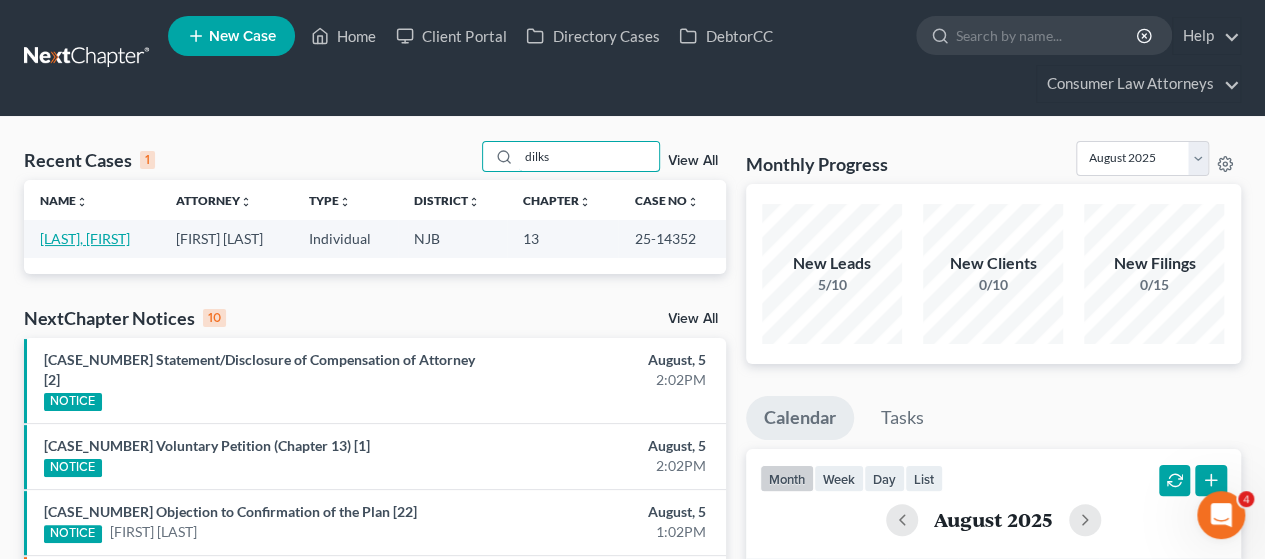 type on "dilks" 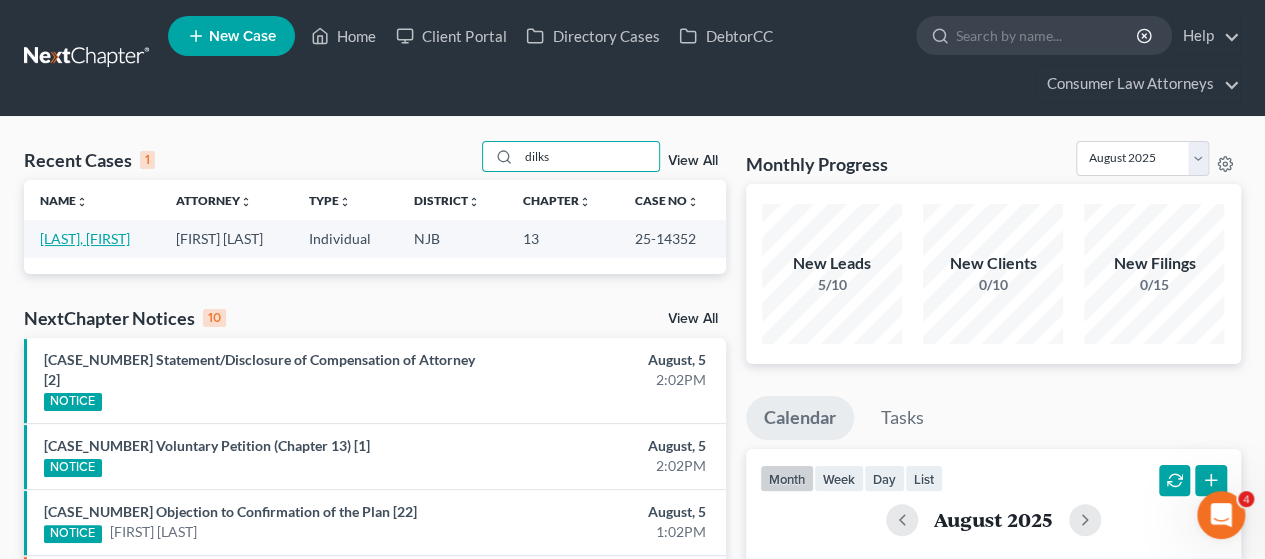 click on "[LAST], [FIRST]" at bounding box center [85, 238] 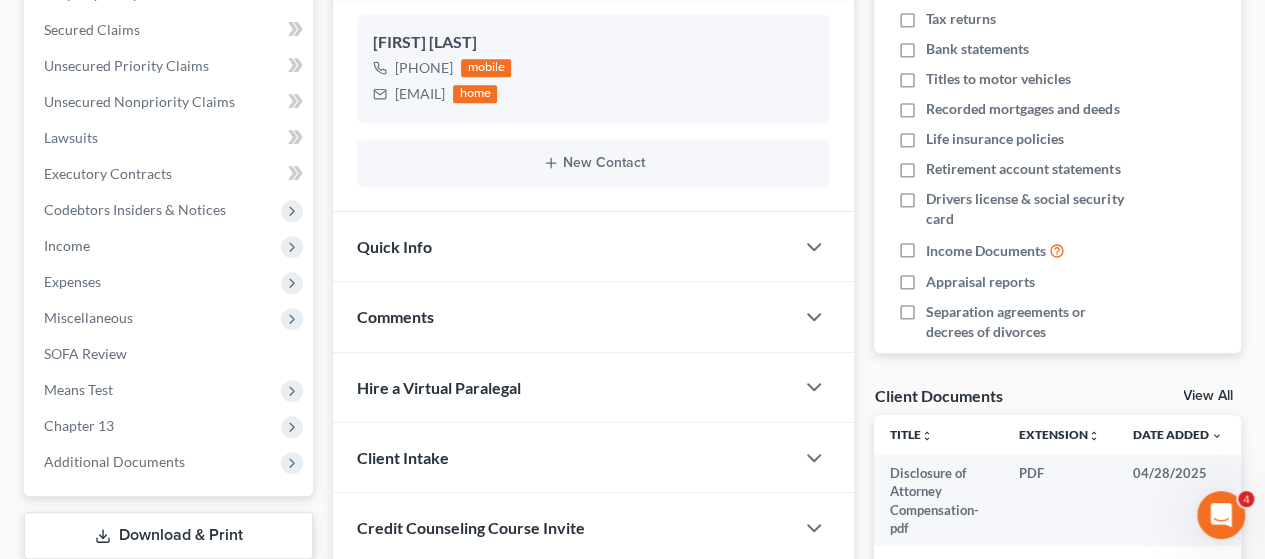 scroll, scrollTop: 500, scrollLeft: 0, axis: vertical 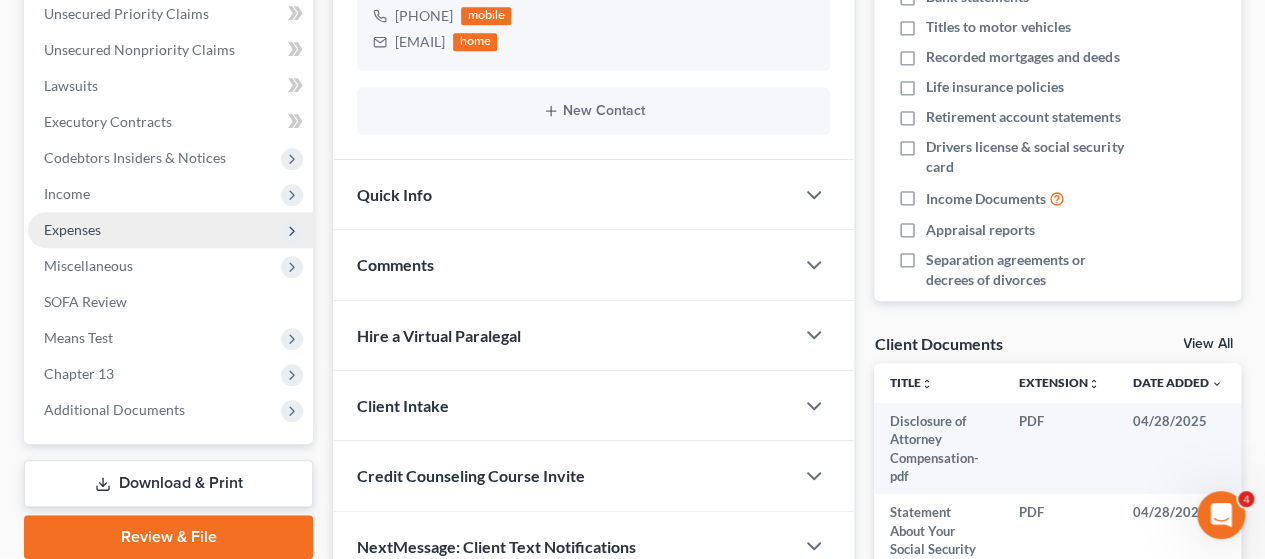 click on "Expenses" at bounding box center (72, 229) 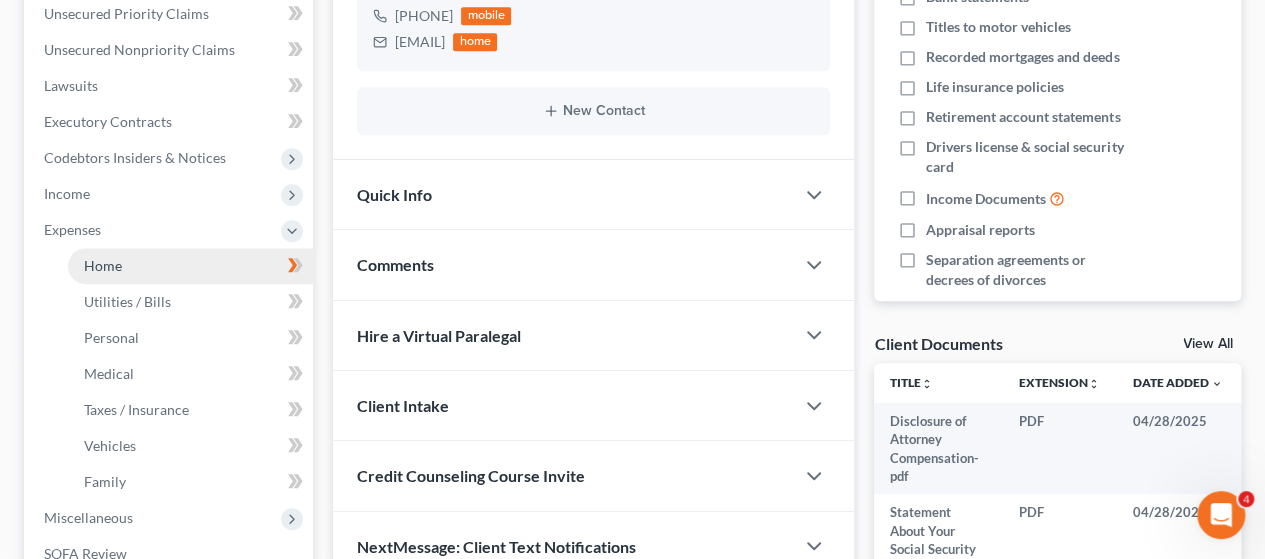 click on "Home" at bounding box center (103, 265) 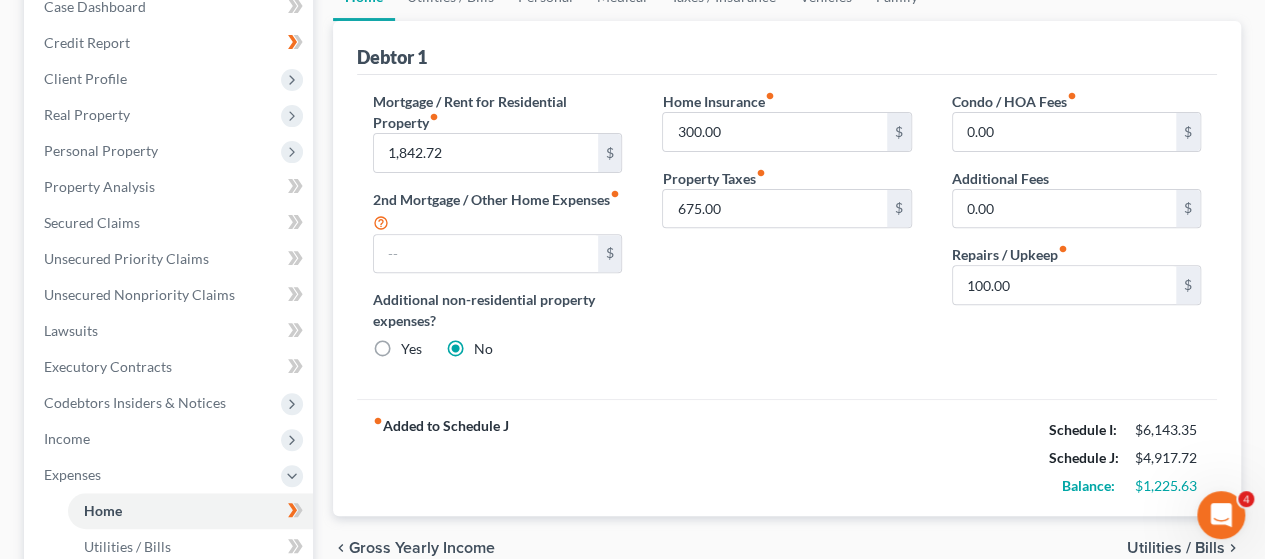 scroll, scrollTop: 200, scrollLeft: 0, axis: vertical 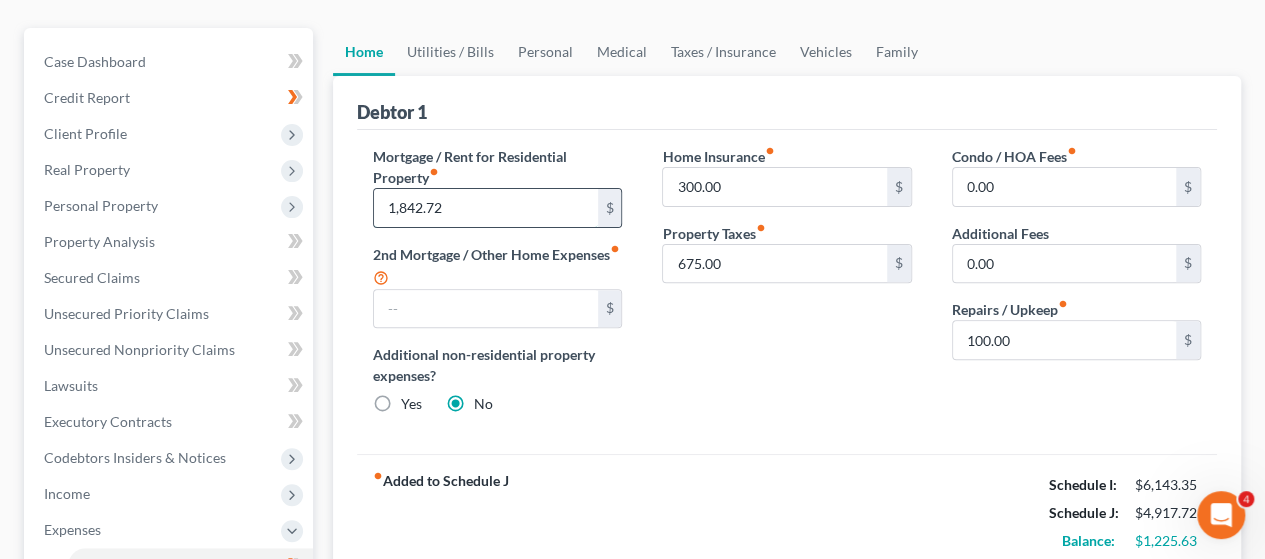 click on "1,842.72" at bounding box center [485, 208] 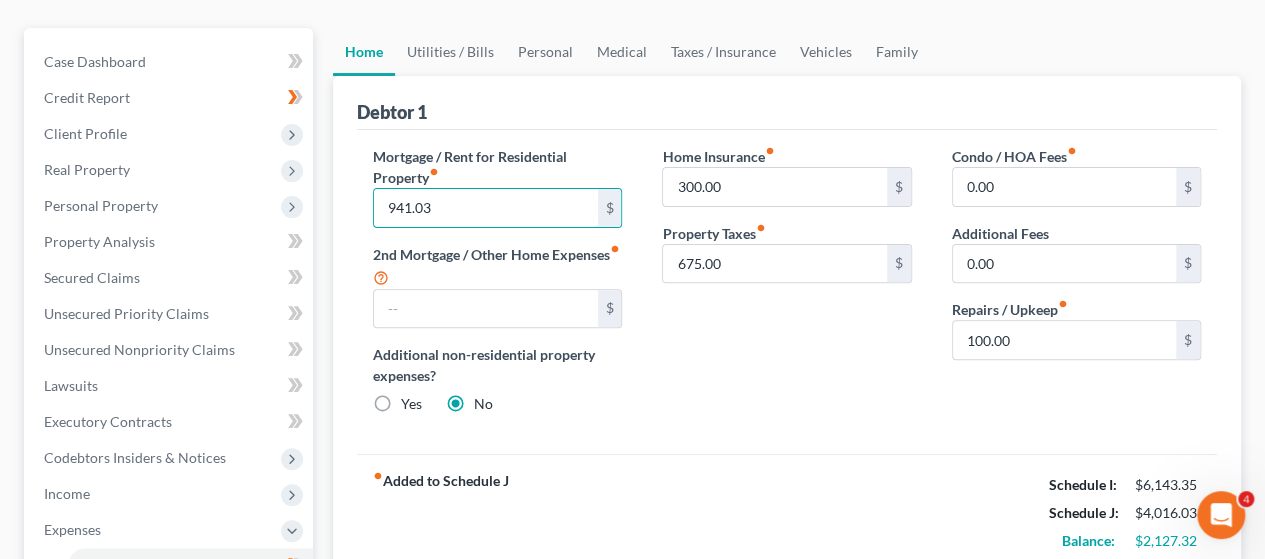 type on "941.03" 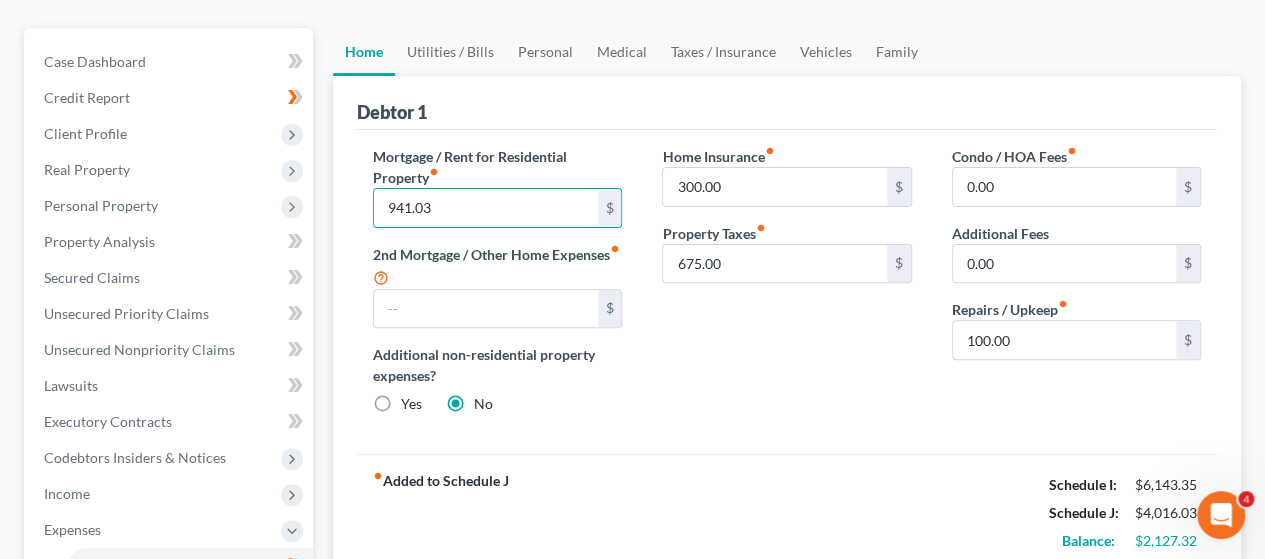 click on "Home Insurance  fiber_manual_record 300.00 $ Property Taxes  fiber_manual_record 675.00 $" at bounding box center (786, 288) 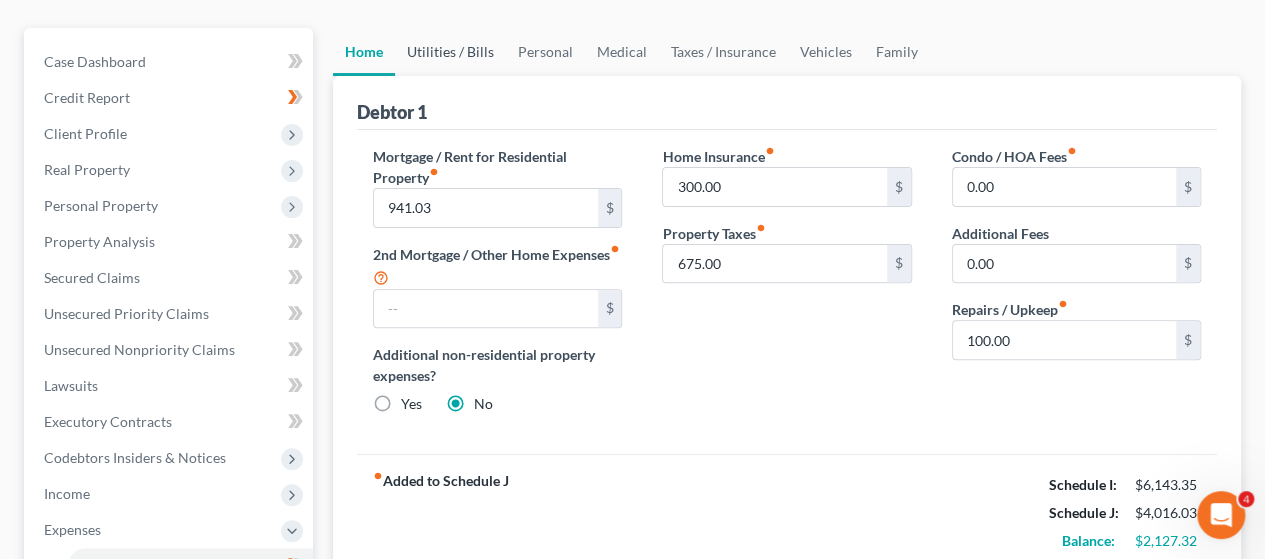 click on "Utilities / Bills" at bounding box center (450, 52) 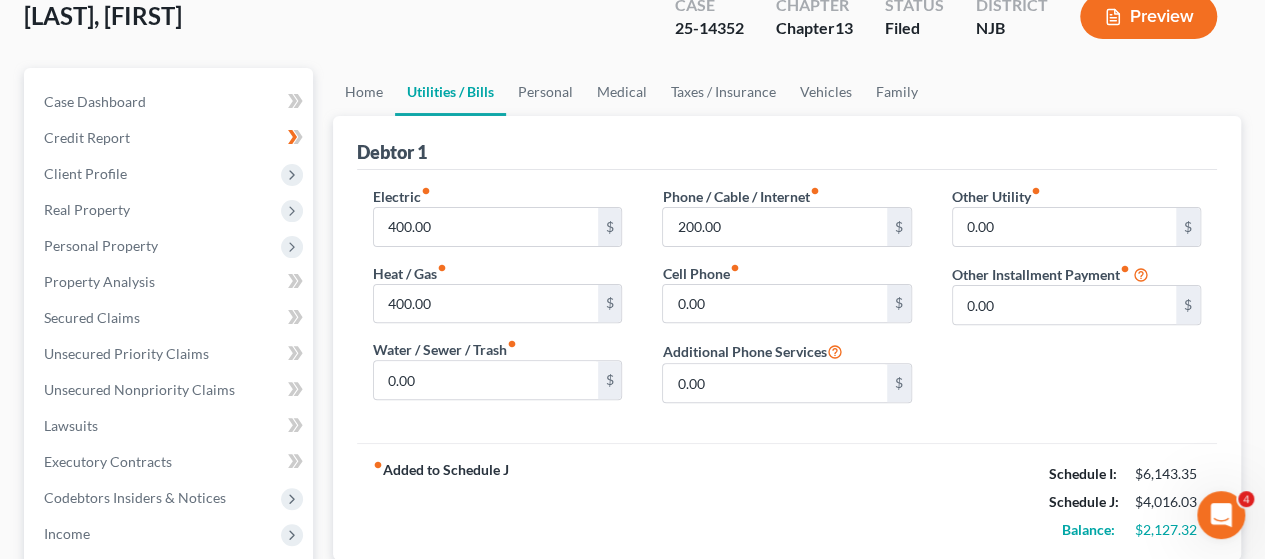 scroll, scrollTop: 200, scrollLeft: 0, axis: vertical 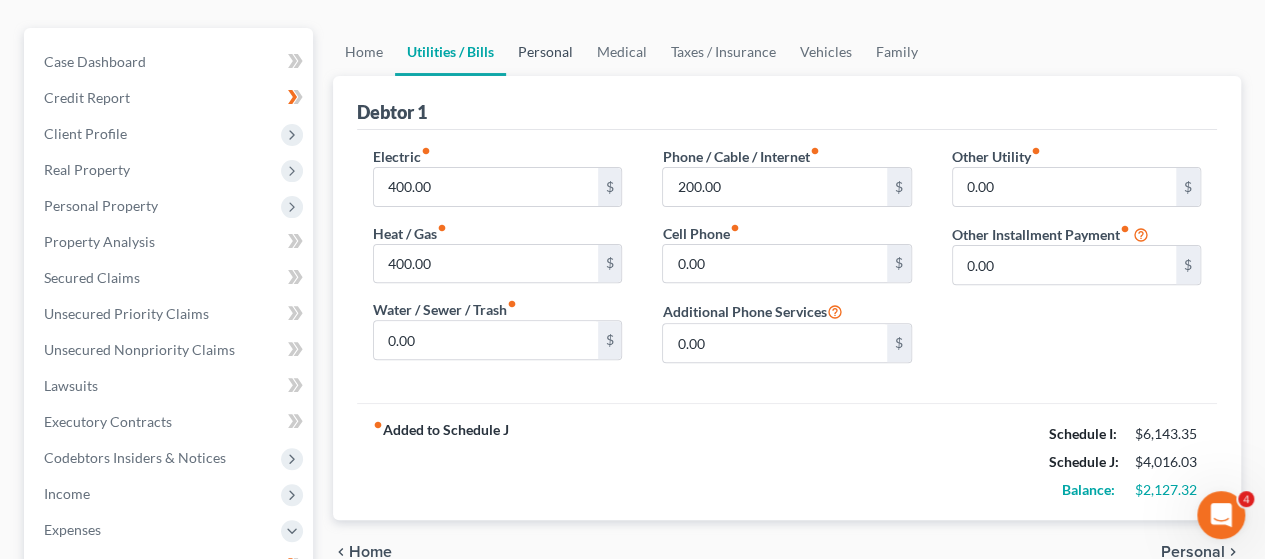 click on "Personal" at bounding box center (545, 52) 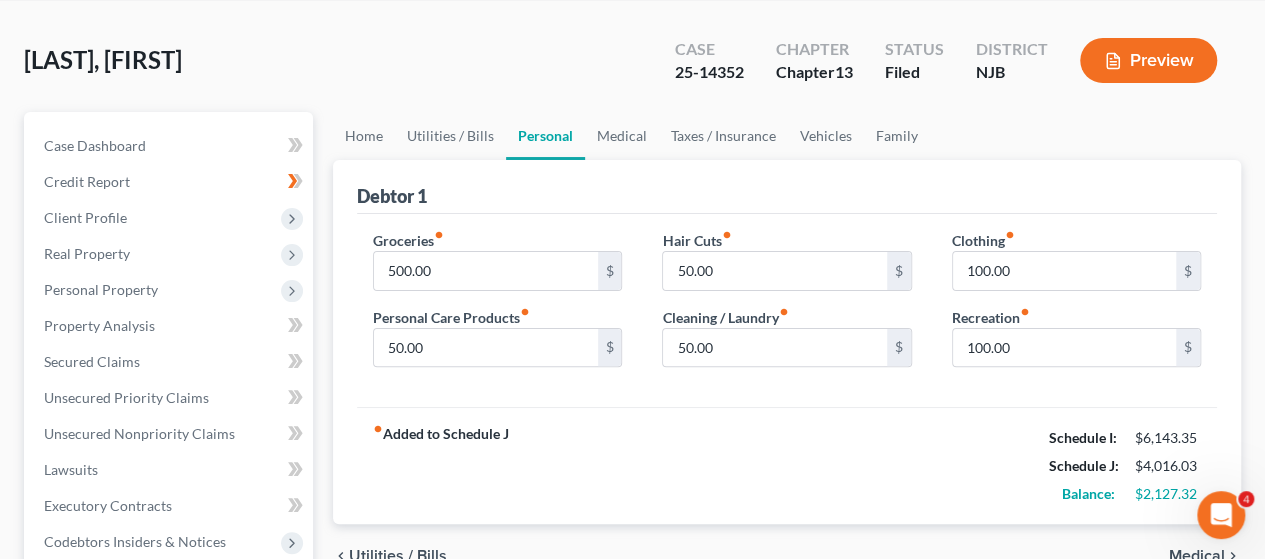 scroll, scrollTop: 200, scrollLeft: 0, axis: vertical 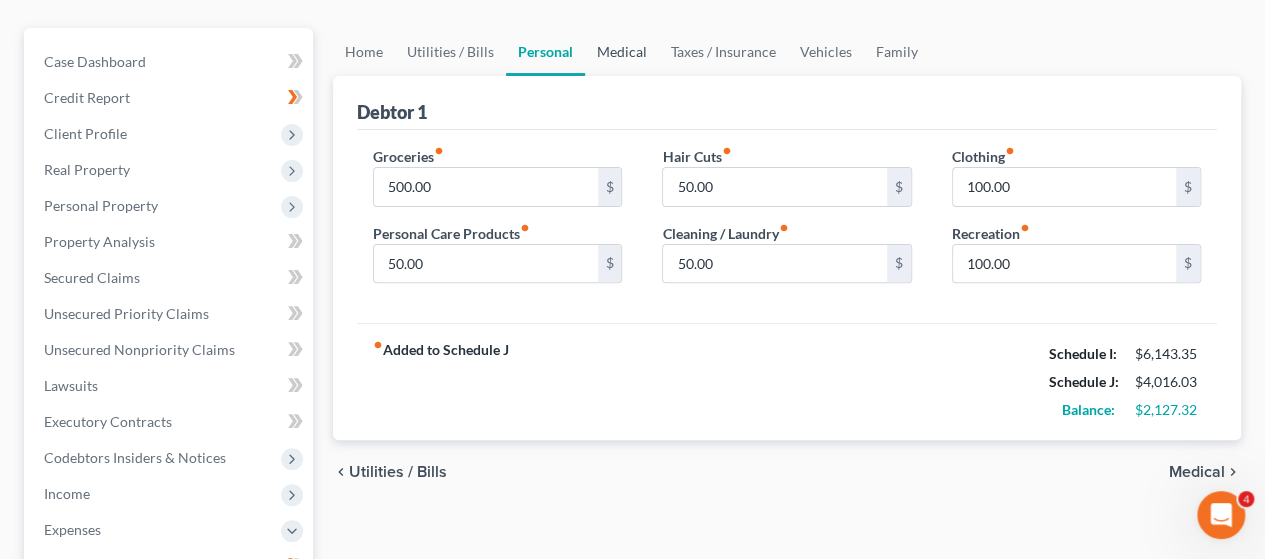 click on "Medical" at bounding box center (622, 52) 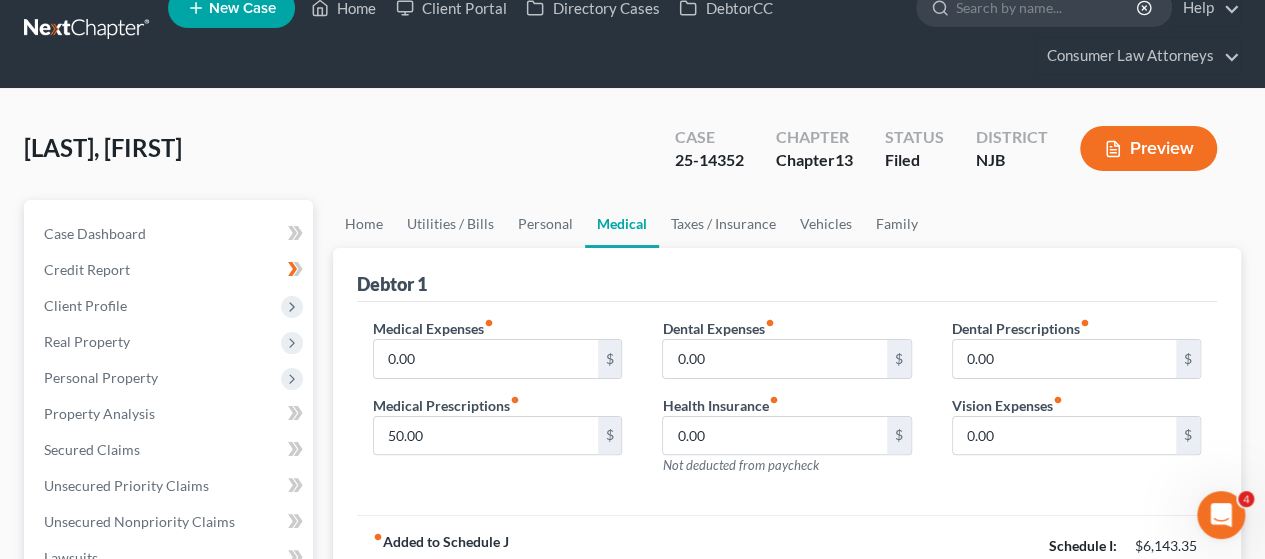 scroll, scrollTop: 0, scrollLeft: 0, axis: both 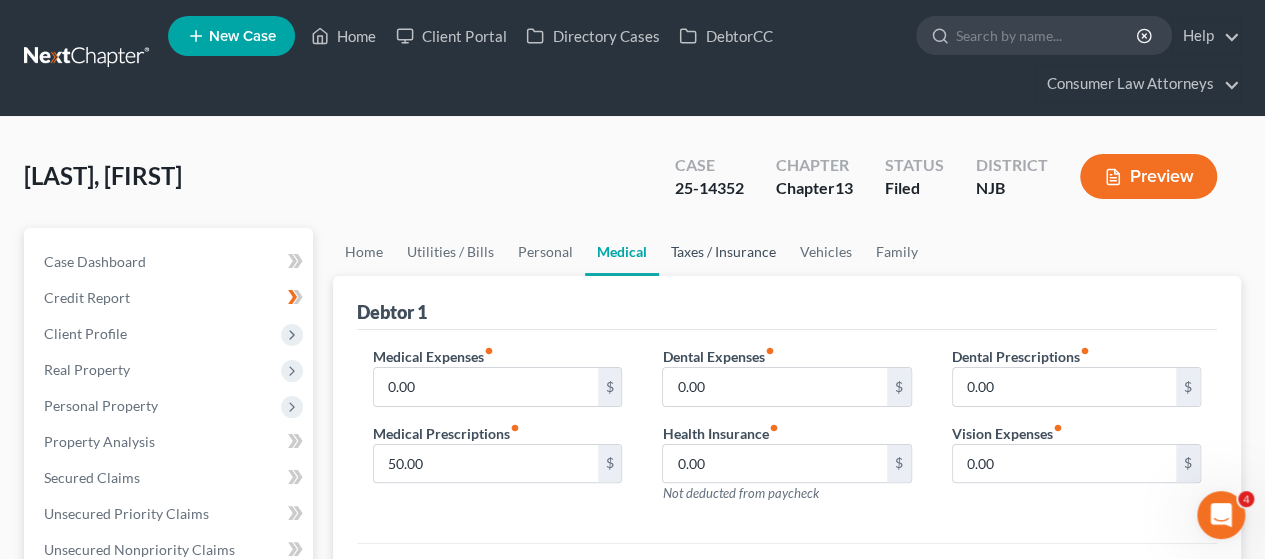 click on "Taxes / Insurance" at bounding box center [723, 252] 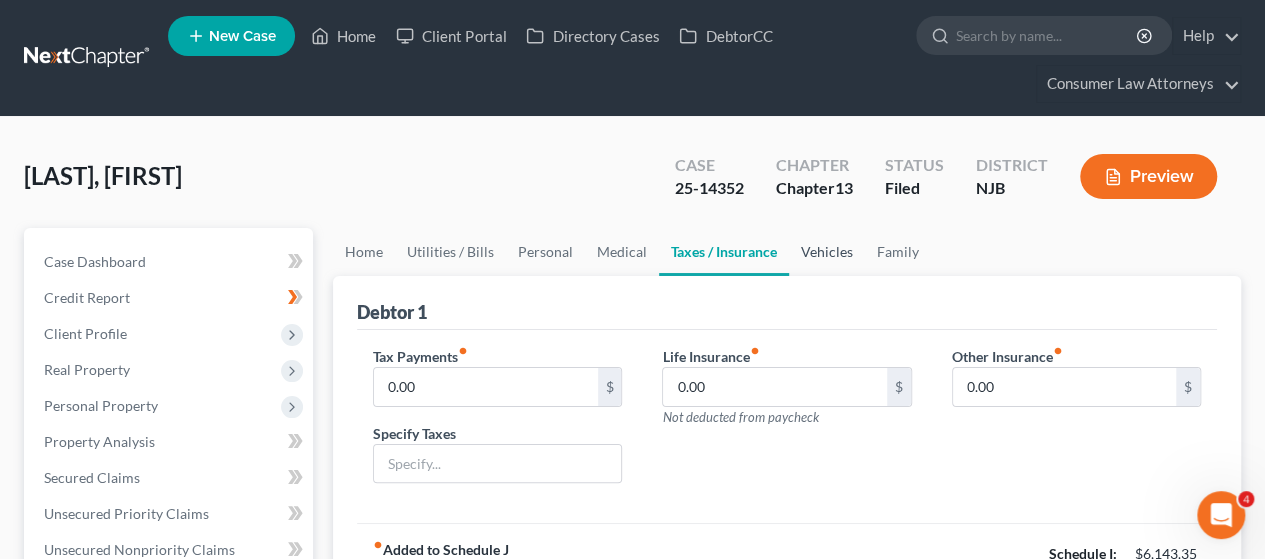 click on "Vehicles" at bounding box center [827, 252] 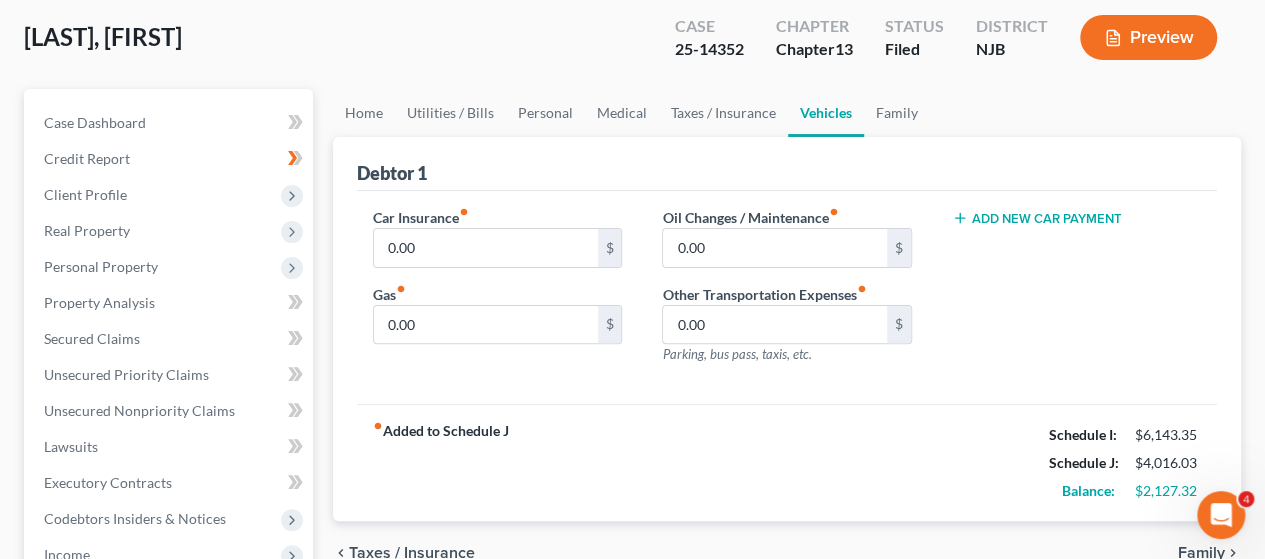 scroll, scrollTop: 200, scrollLeft: 0, axis: vertical 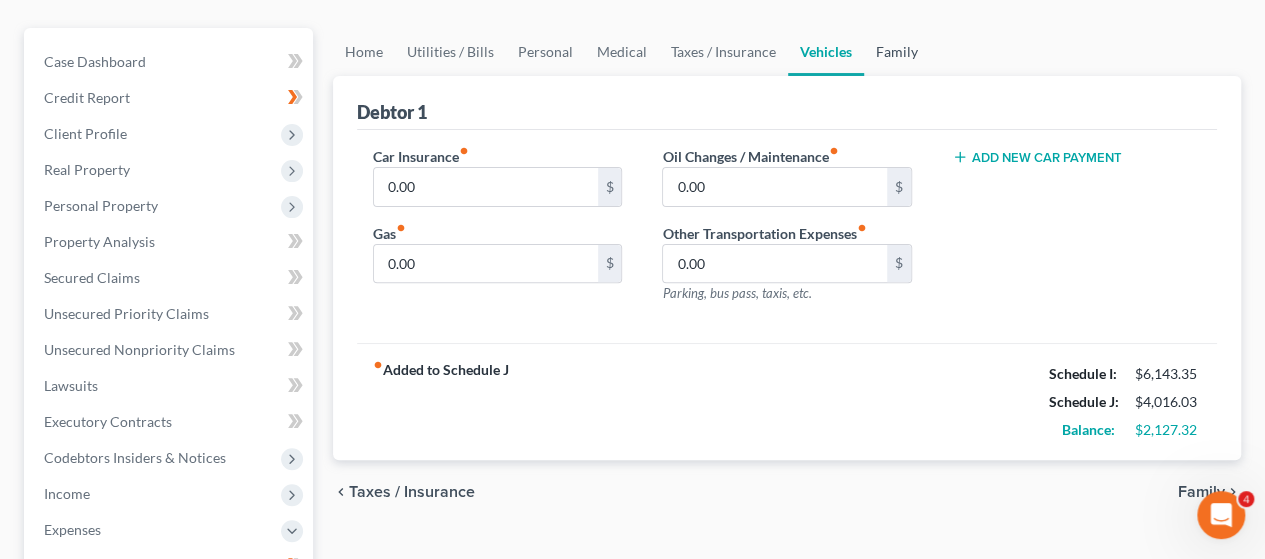 click on "Family" at bounding box center (897, 52) 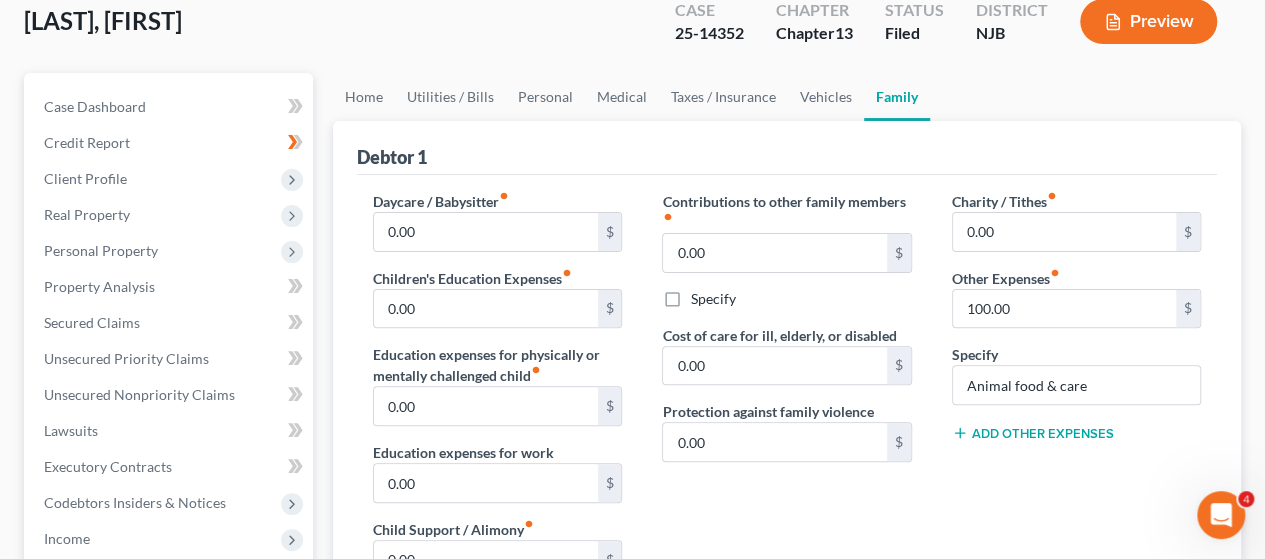 scroll, scrollTop: 200, scrollLeft: 0, axis: vertical 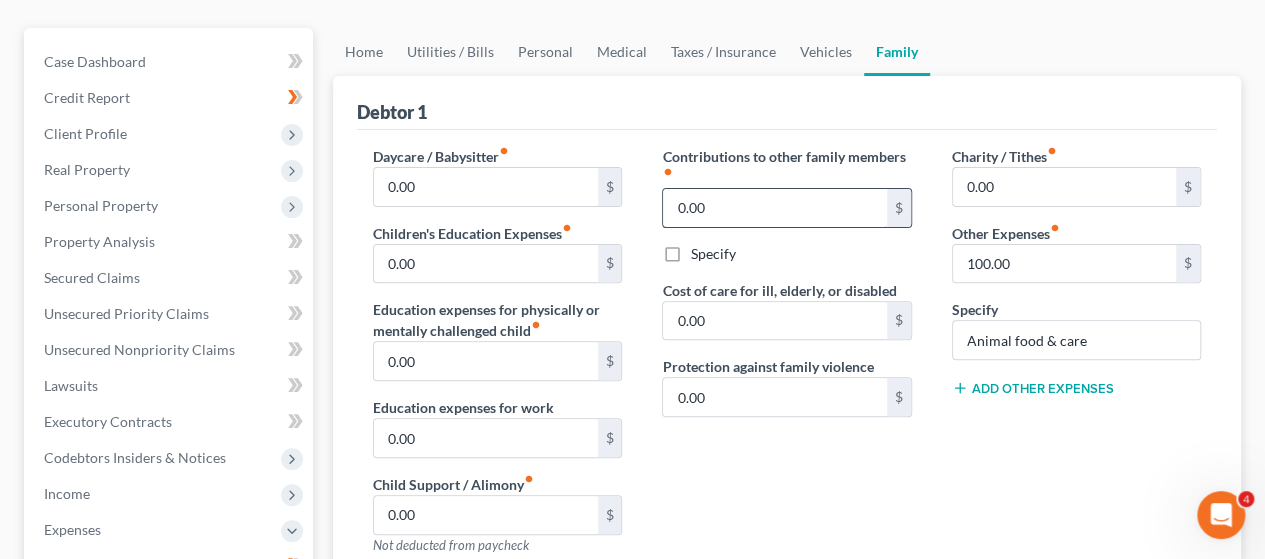 click on "0.00" at bounding box center [774, 208] 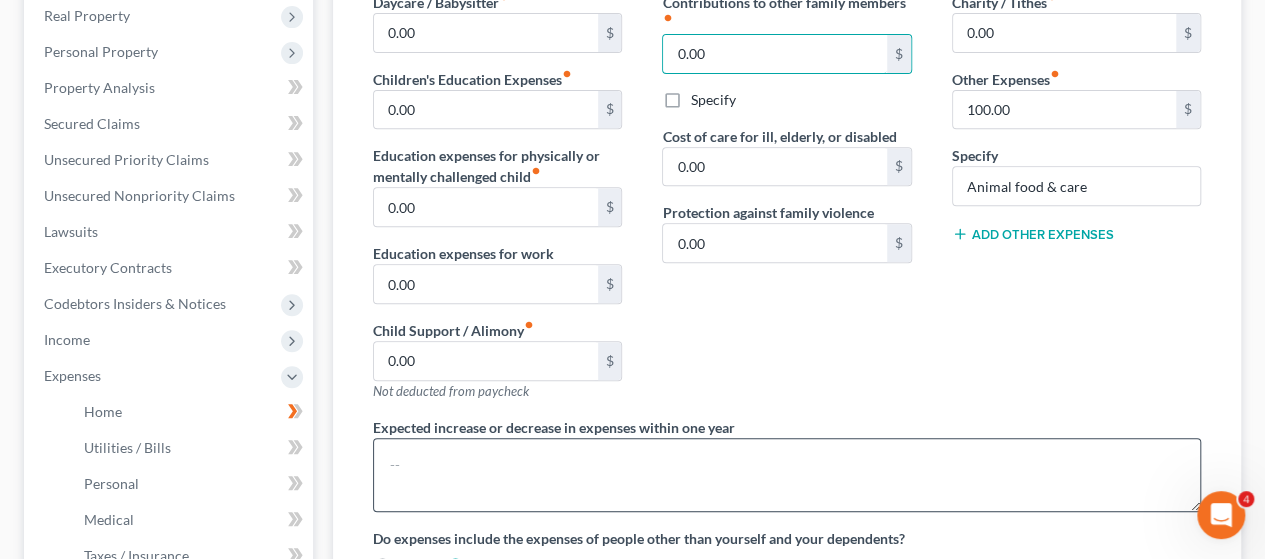 scroll, scrollTop: 300, scrollLeft: 0, axis: vertical 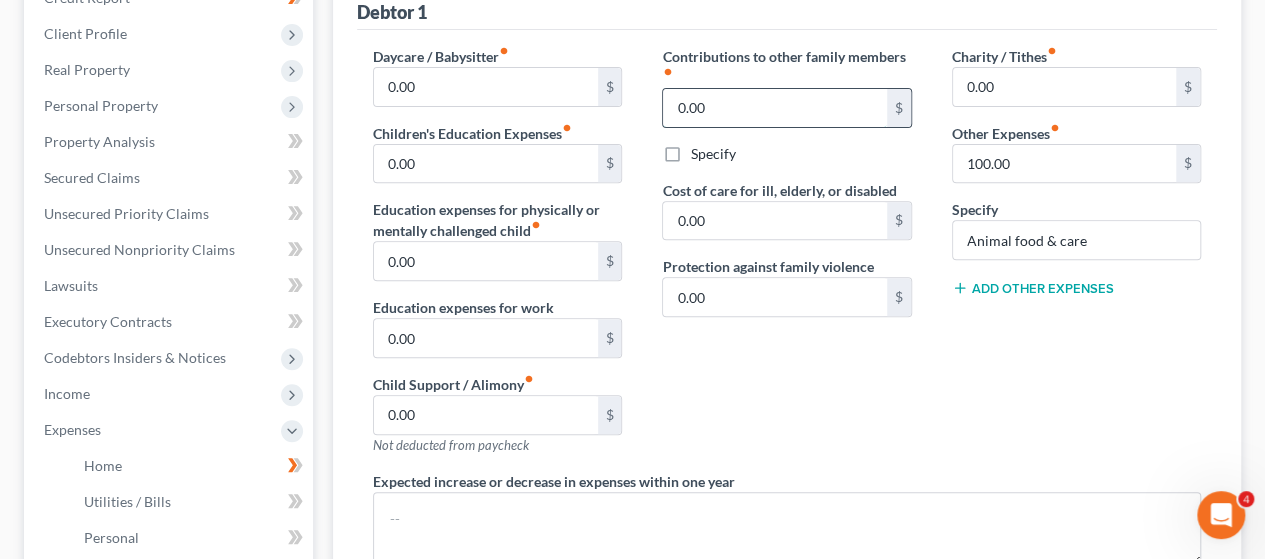 click on "0.00" at bounding box center [774, 108] 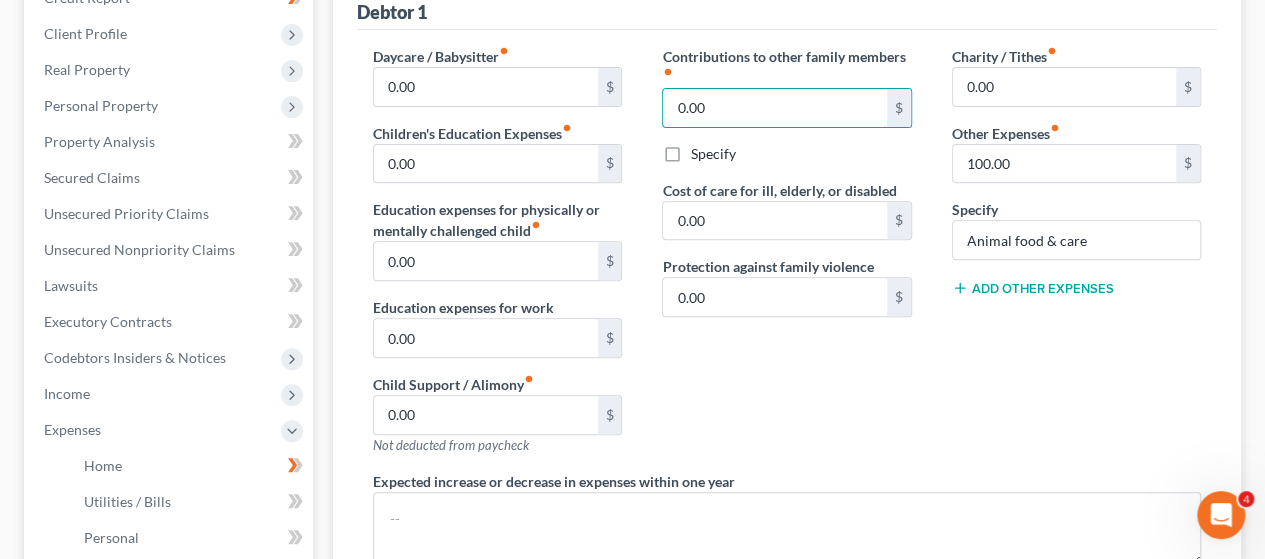 drag, startPoint x: 722, startPoint y: 105, endPoint x: 655, endPoint y: 107, distance: 67.02985 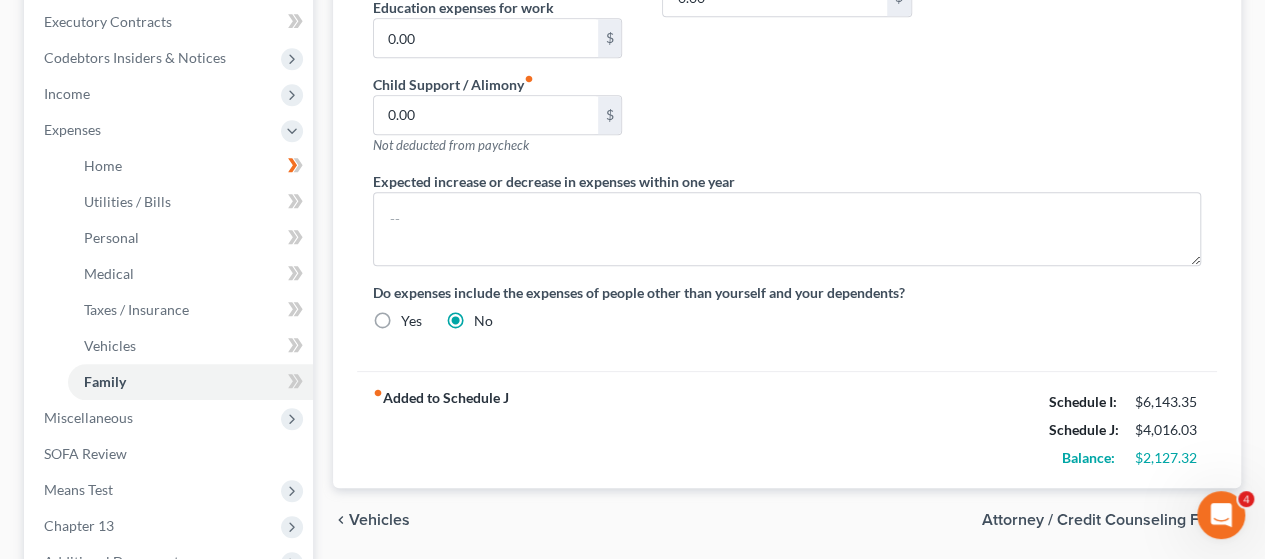scroll, scrollTop: 100, scrollLeft: 0, axis: vertical 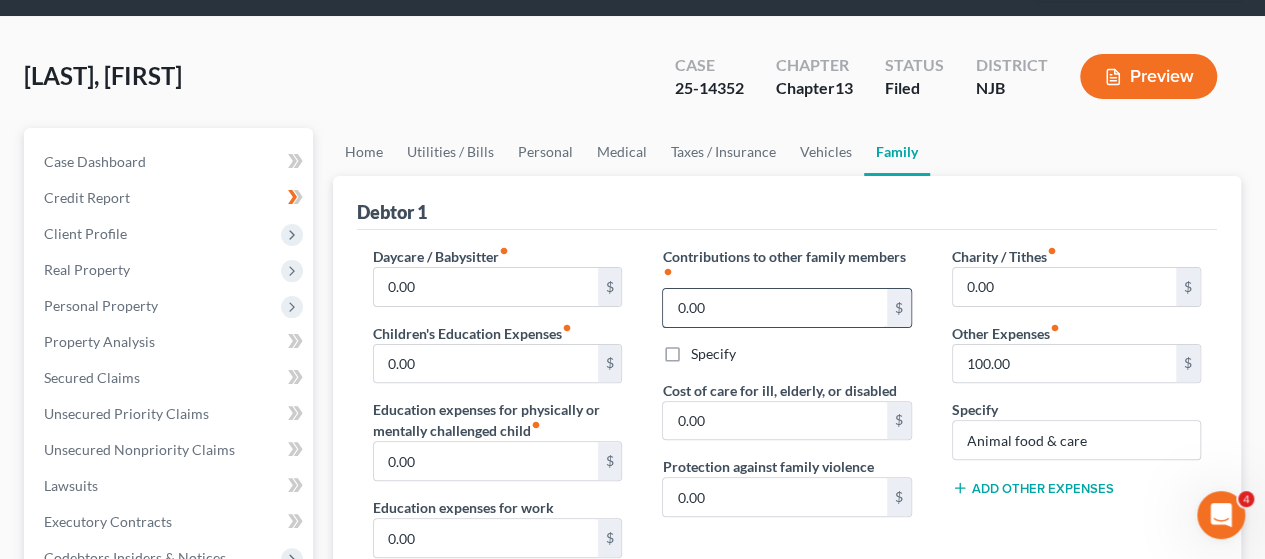 click on "0.00" at bounding box center [774, 308] 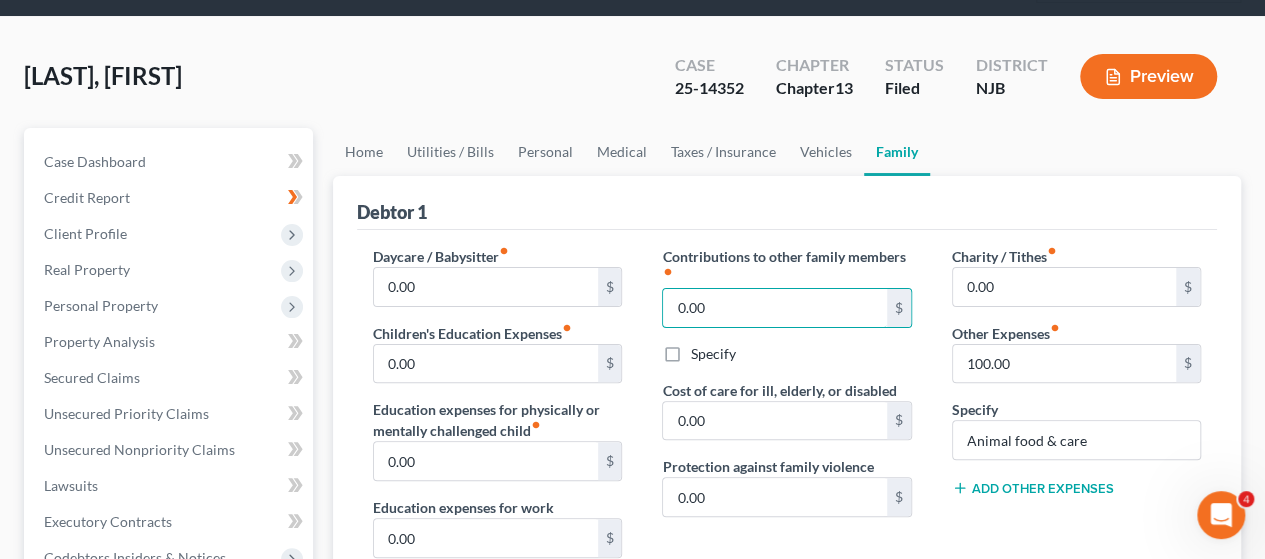 drag, startPoint x: 718, startPoint y: 307, endPoint x: 660, endPoint y: 305, distance: 58.034473 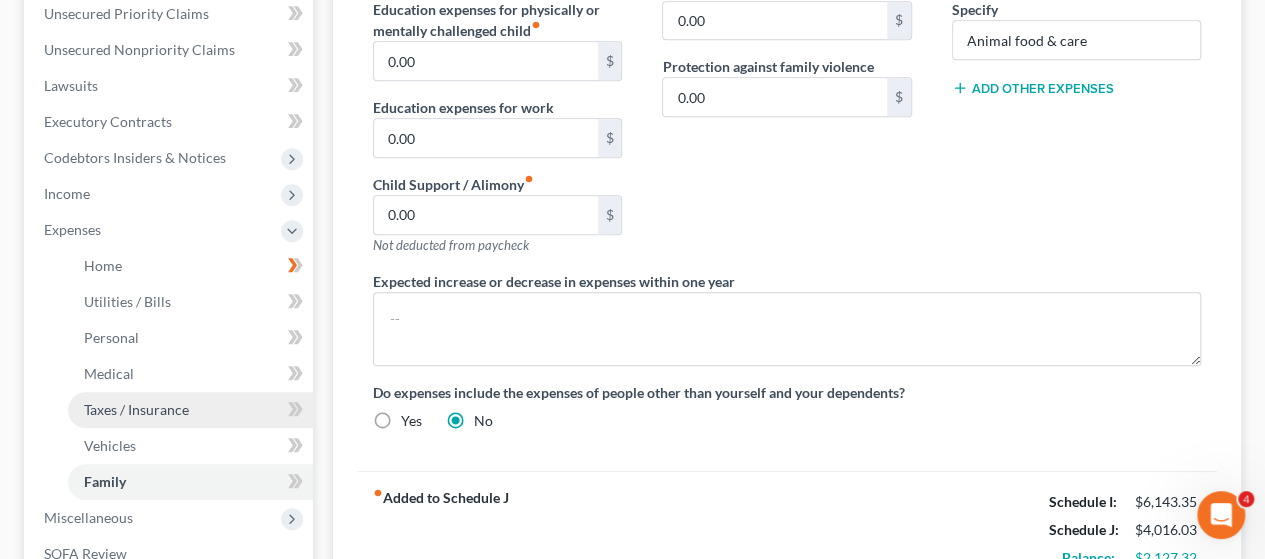 scroll, scrollTop: 600, scrollLeft: 0, axis: vertical 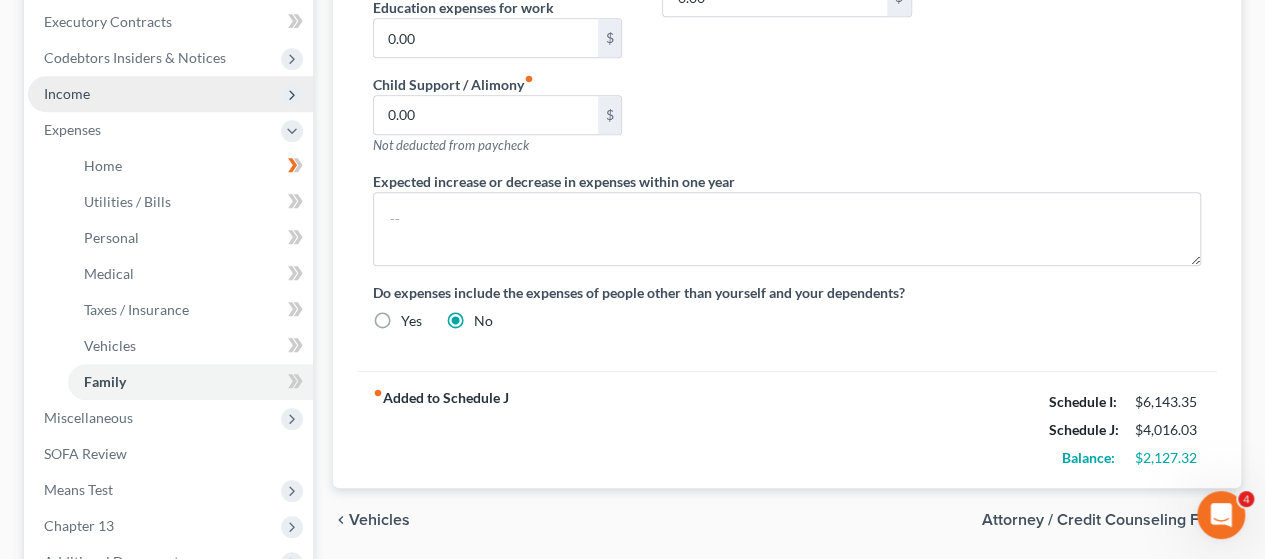click on "Income" at bounding box center [67, 93] 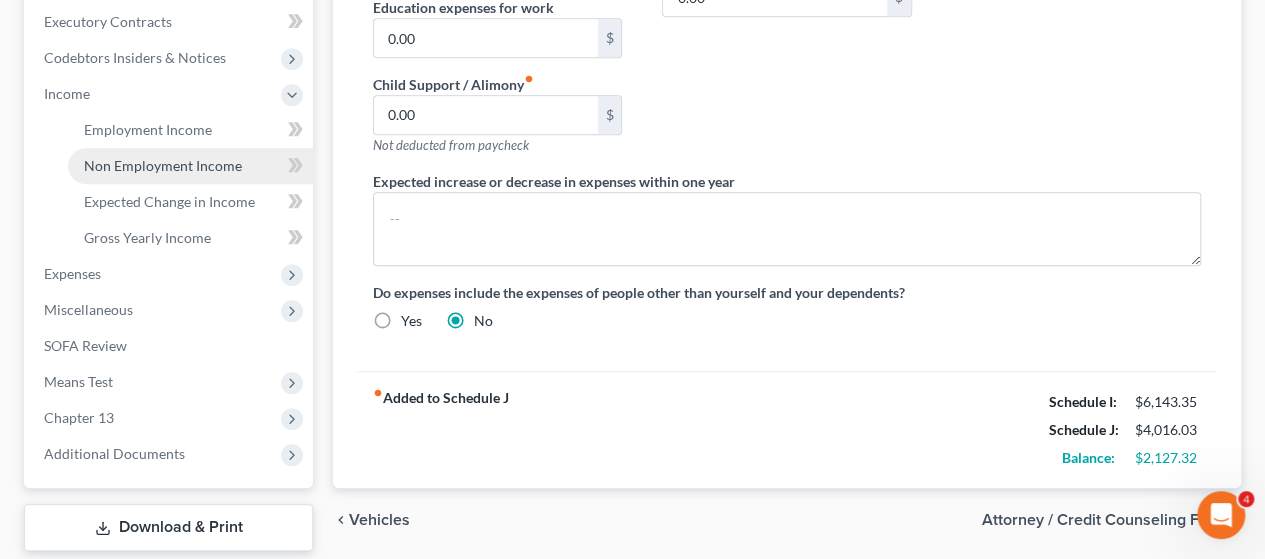 click on "Non Employment Income" at bounding box center [163, 165] 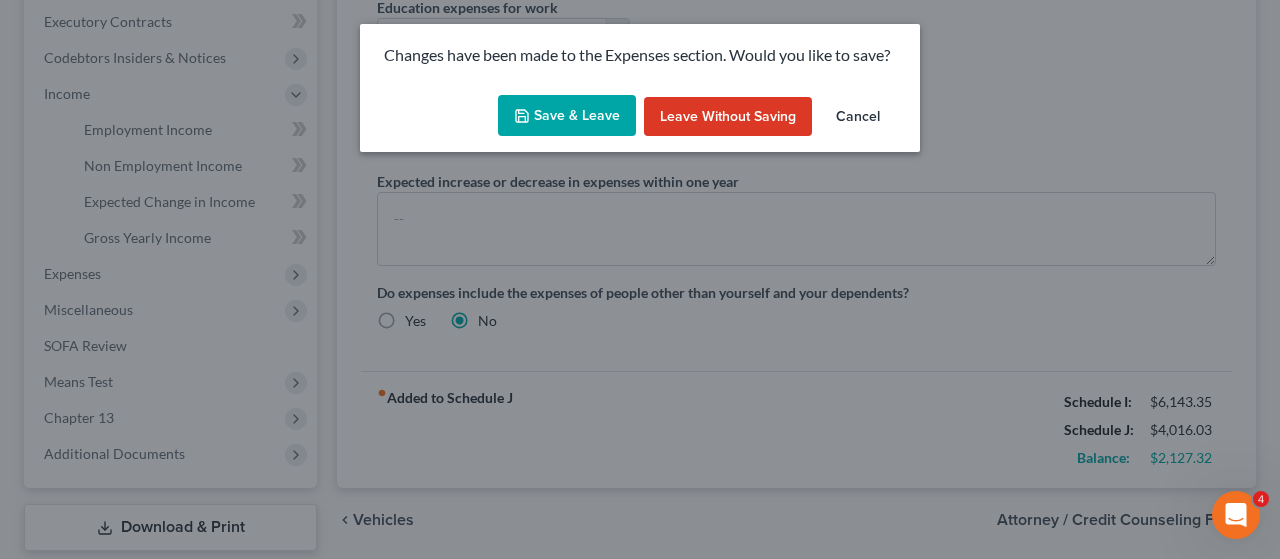 click on "Save & Leave" at bounding box center (567, 116) 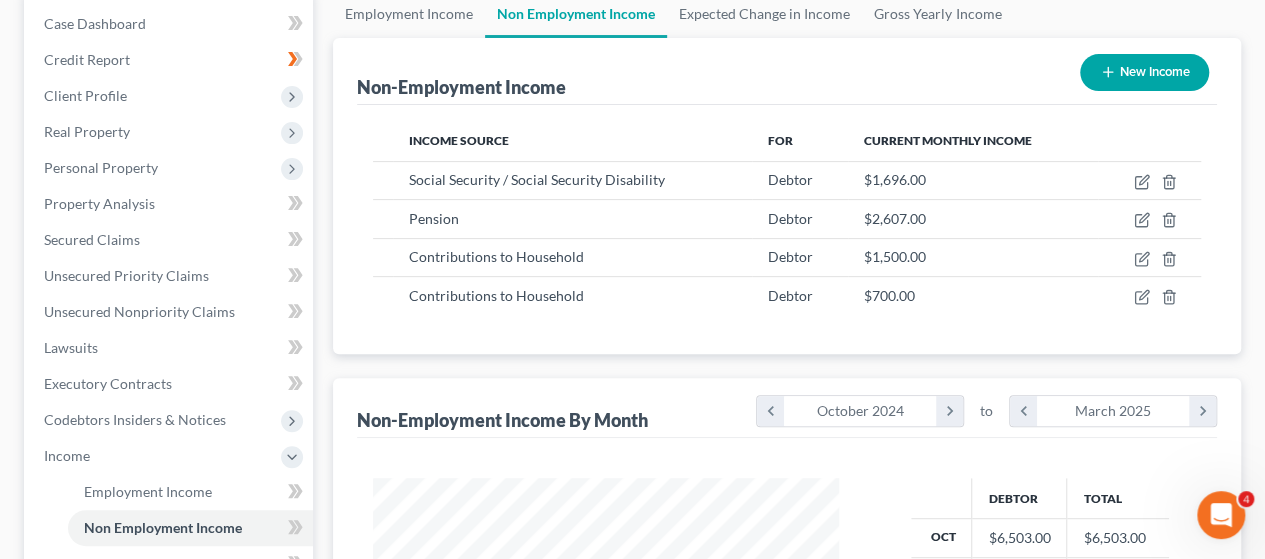 scroll, scrollTop: 117, scrollLeft: 0, axis: vertical 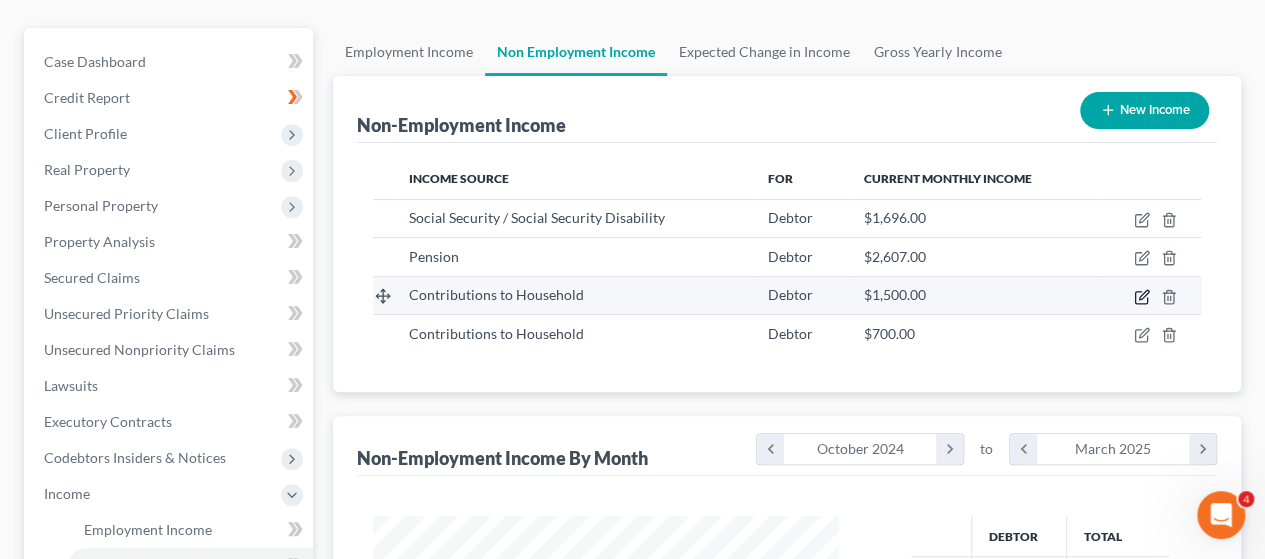 click 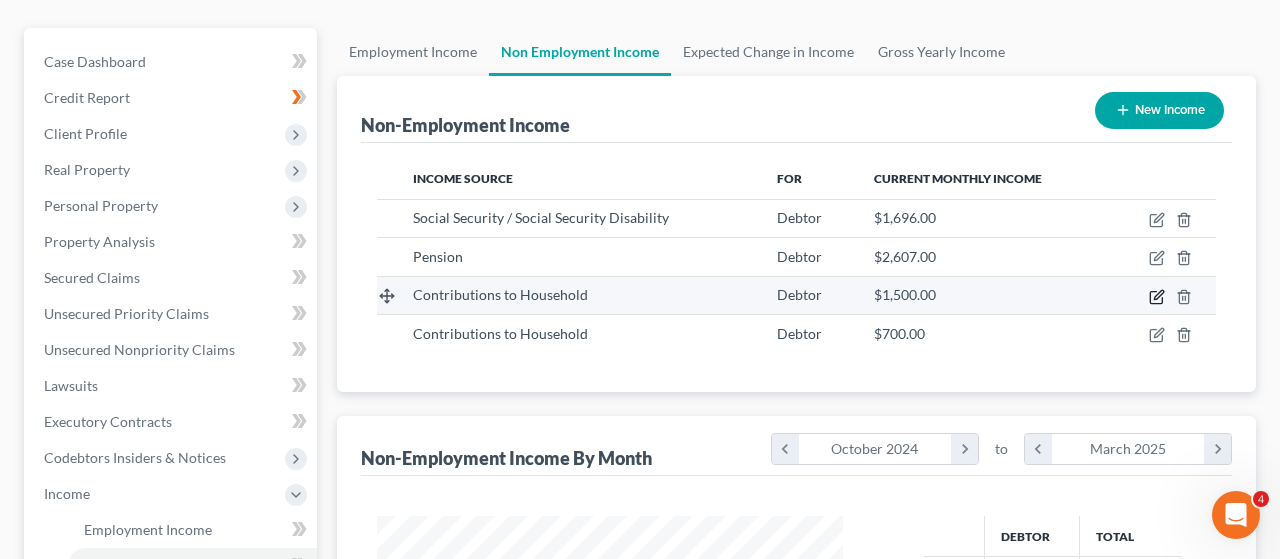 select on "8" 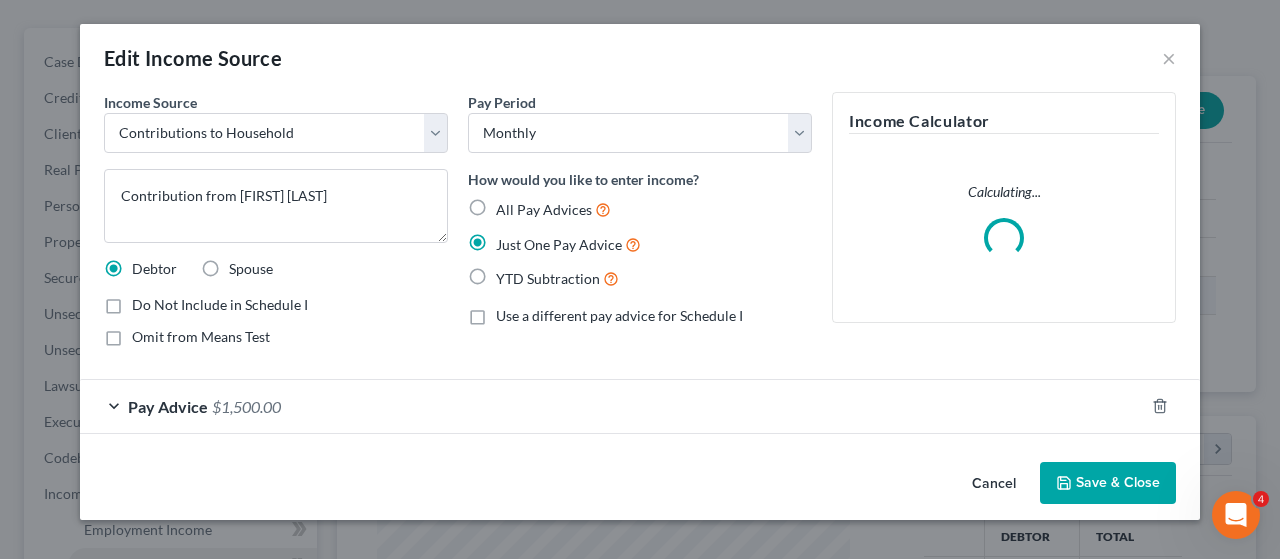 scroll, scrollTop: 999644, scrollLeft: 999487, axis: both 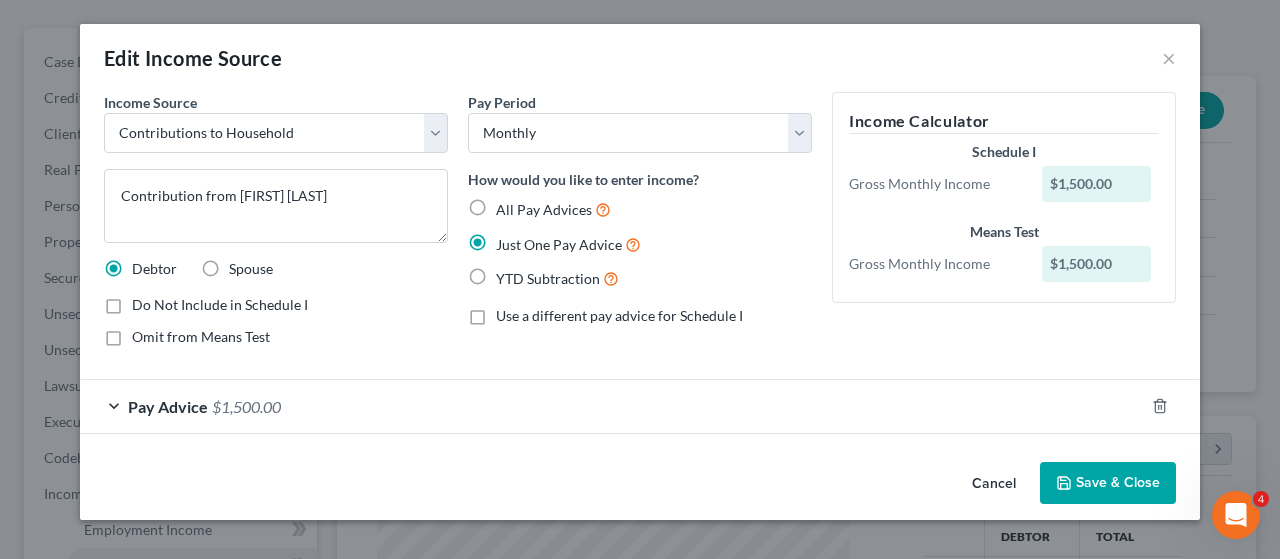 click on "Pay Advice" at bounding box center (168, 406) 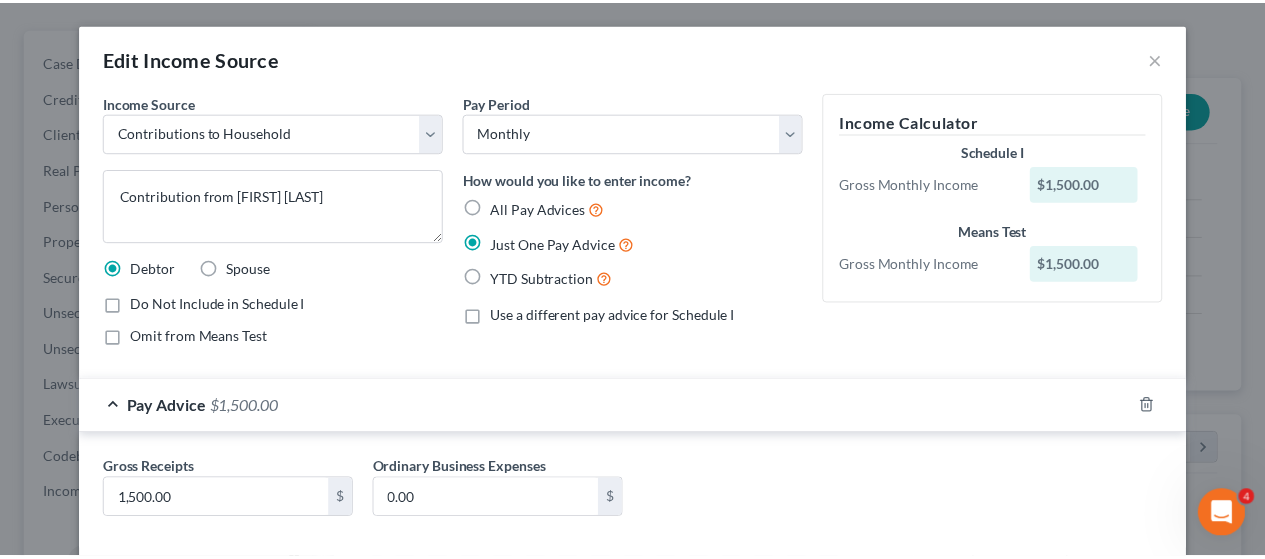 scroll, scrollTop: 98, scrollLeft: 0, axis: vertical 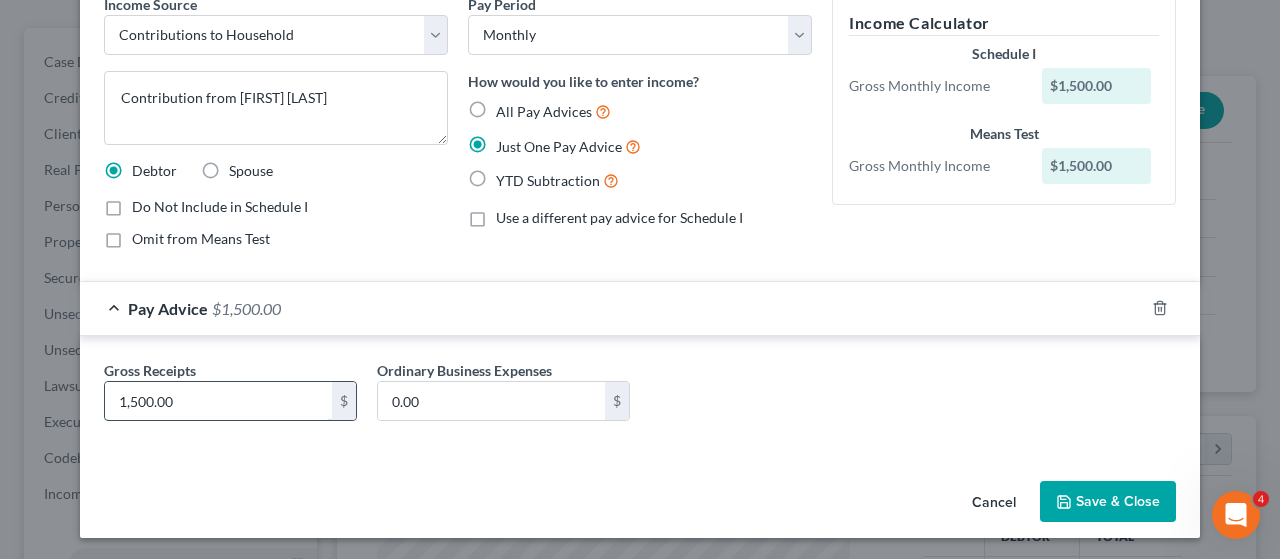 click on "1,500.00" at bounding box center (218, 401) 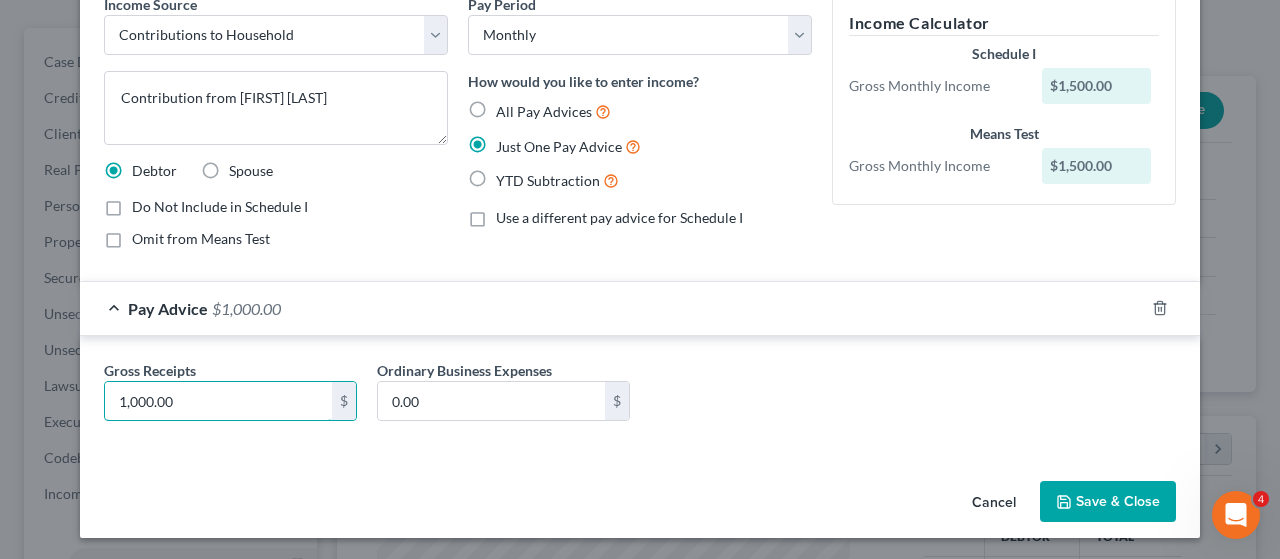 type on "1,000.00" 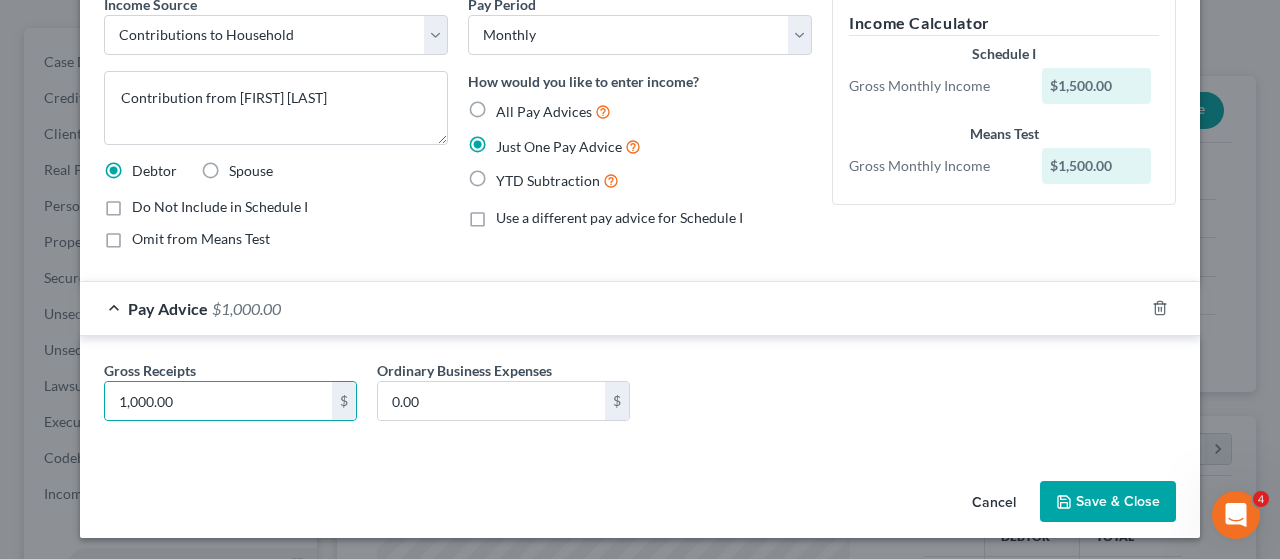click on "Save & Close" at bounding box center [1108, 502] 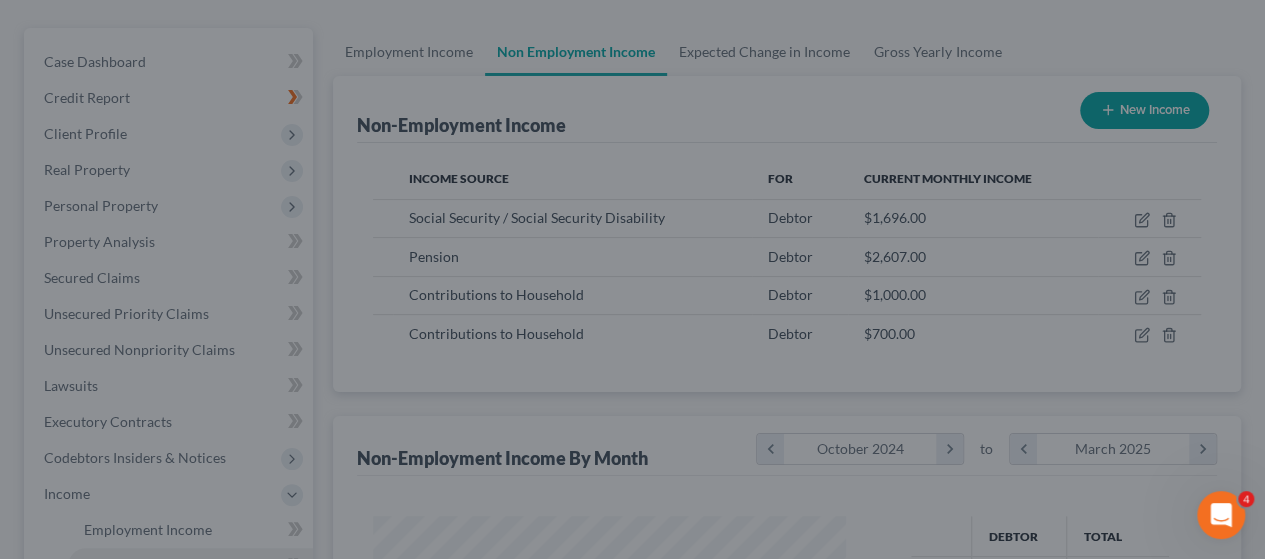 scroll, scrollTop: 356, scrollLeft: 506, axis: both 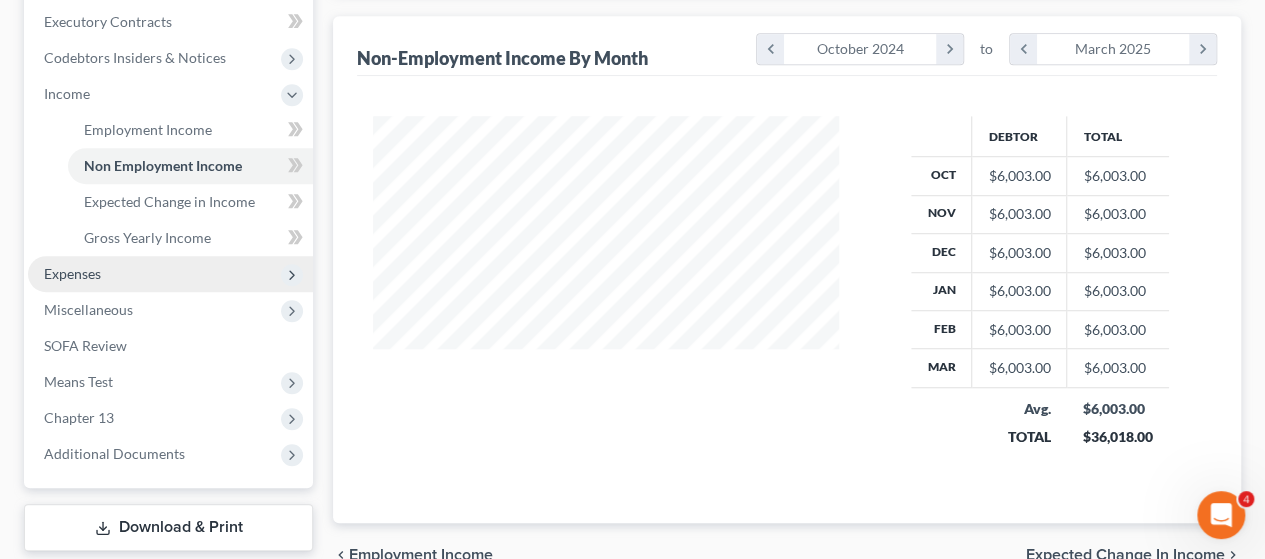 click on "Expenses" at bounding box center [72, 273] 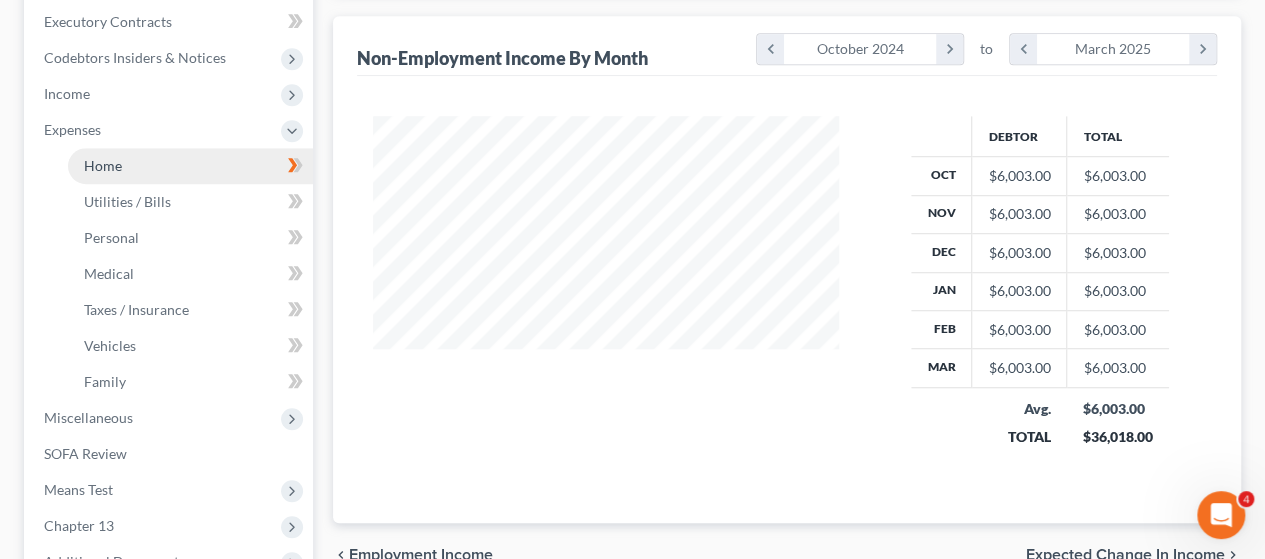 click on "Home" at bounding box center (103, 165) 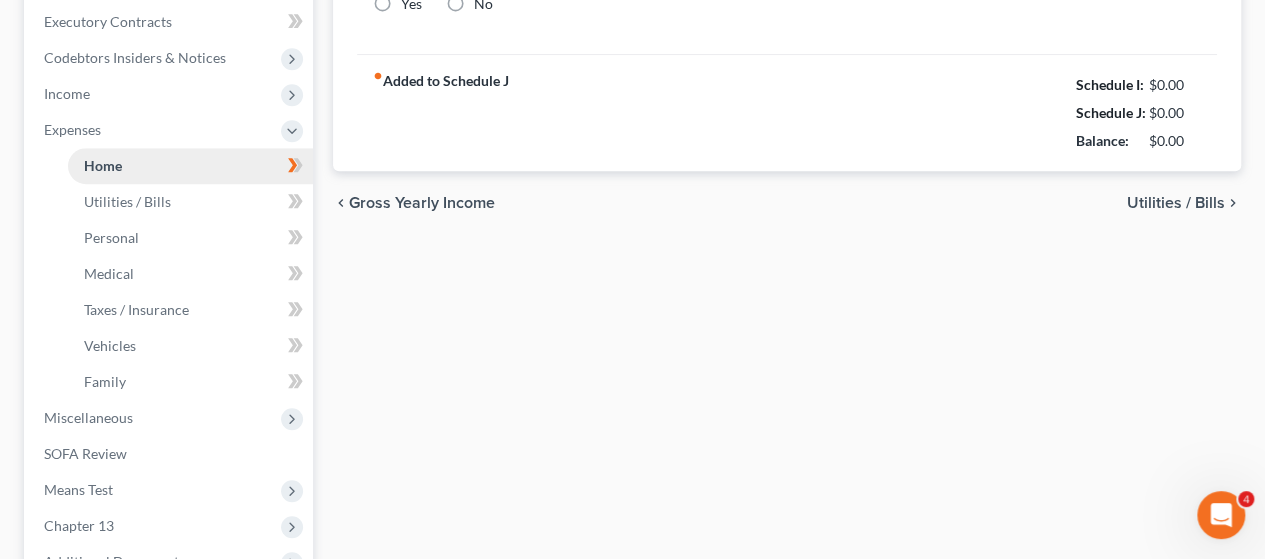 type on "941.03" 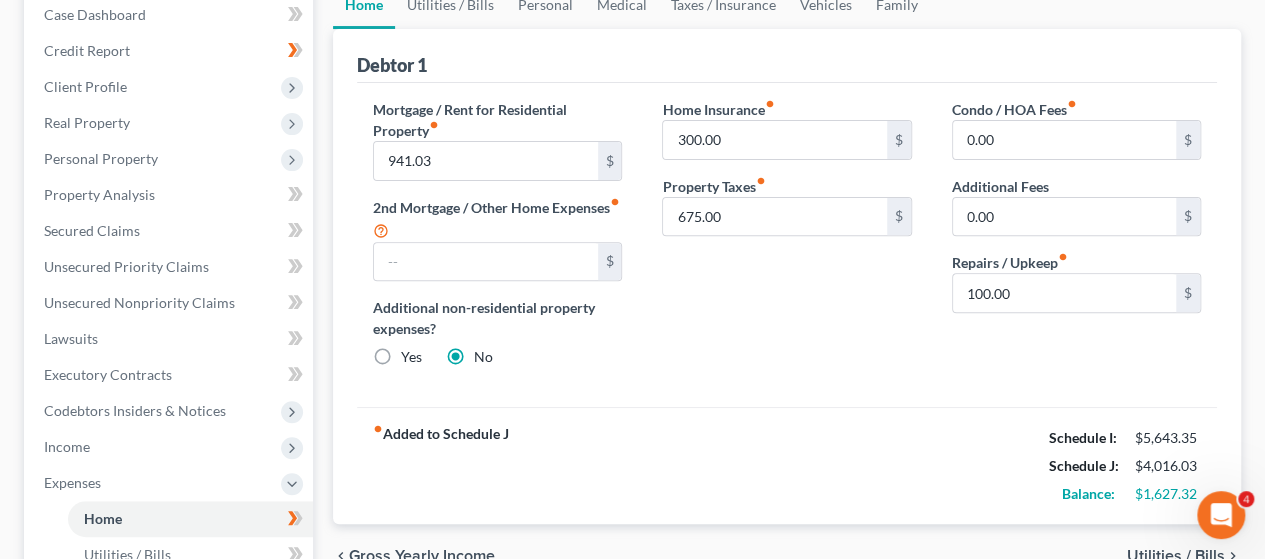 scroll, scrollTop: 200, scrollLeft: 0, axis: vertical 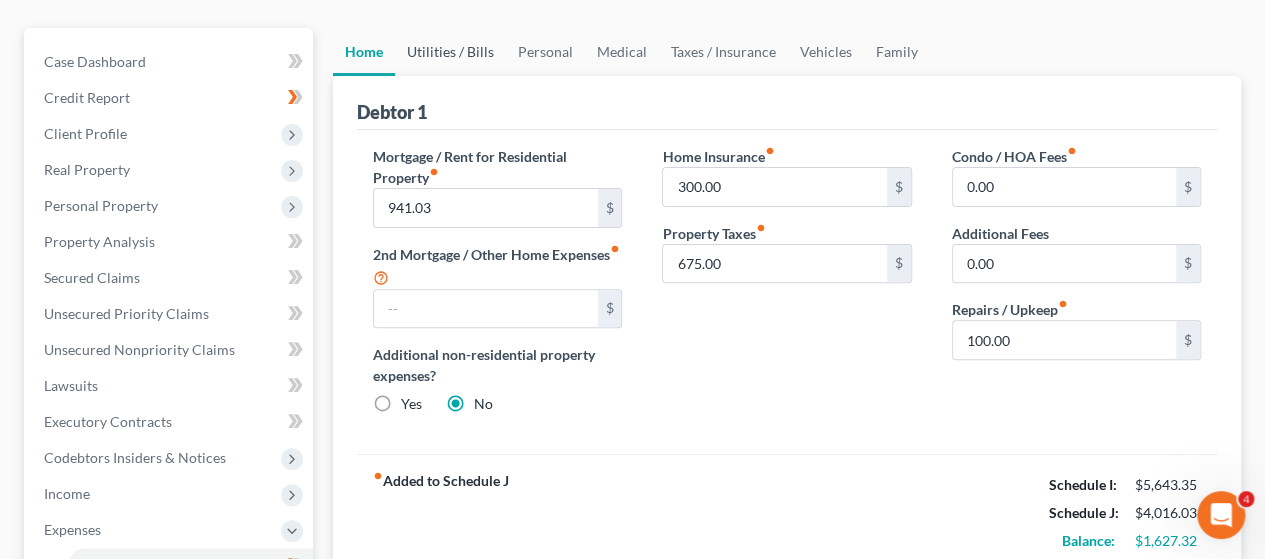 click on "Utilities / Bills" at bounding box center (450, 52) 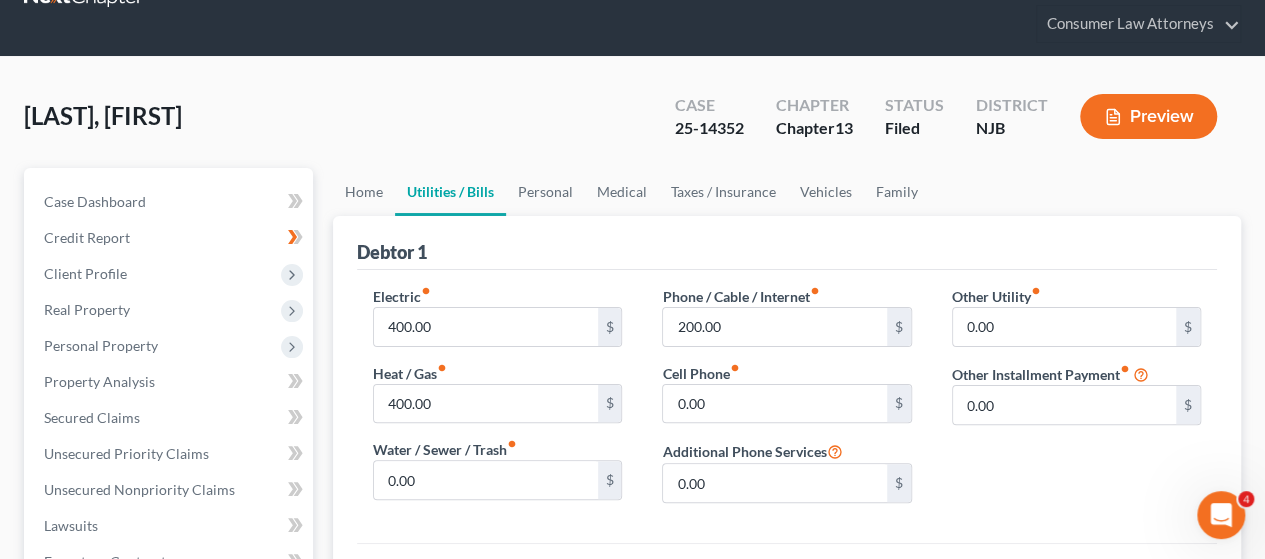 scroll, scrollTop: 100, scrollLeft: 0, axis: vertical 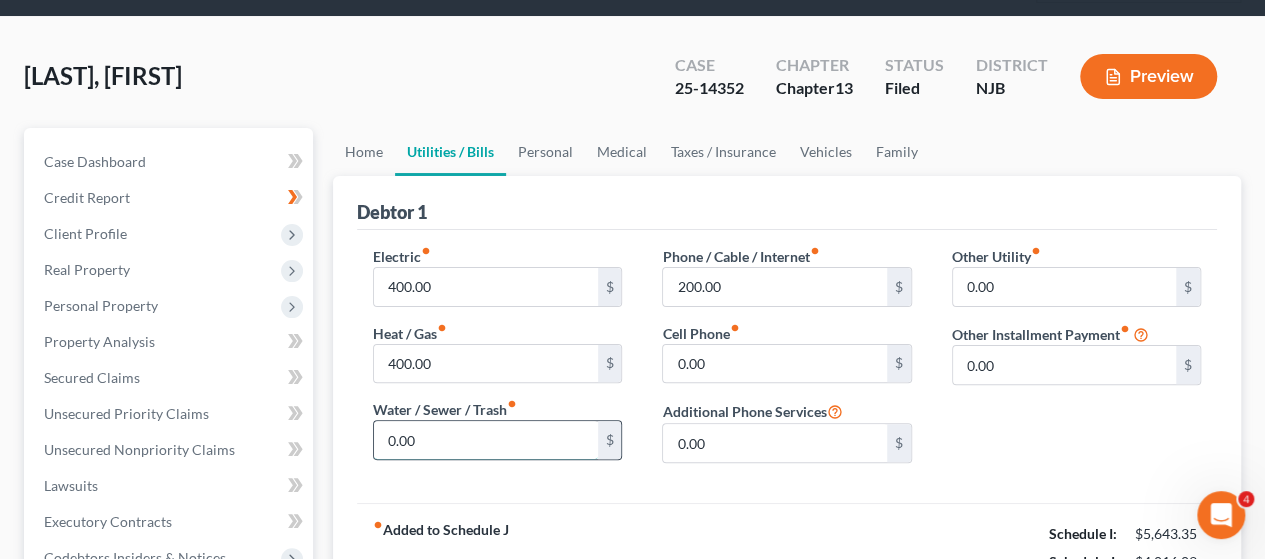 click on "0.00" at bounding box center [485, 440] 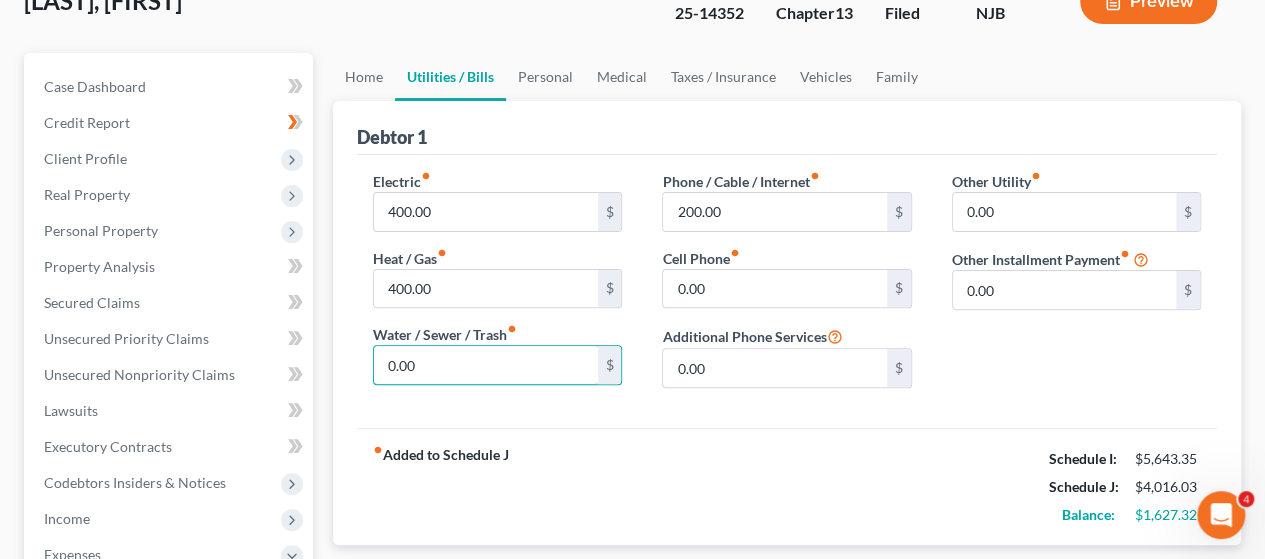 scroll, scrollTop: 300, scrollLeft: 0, axis: vertical 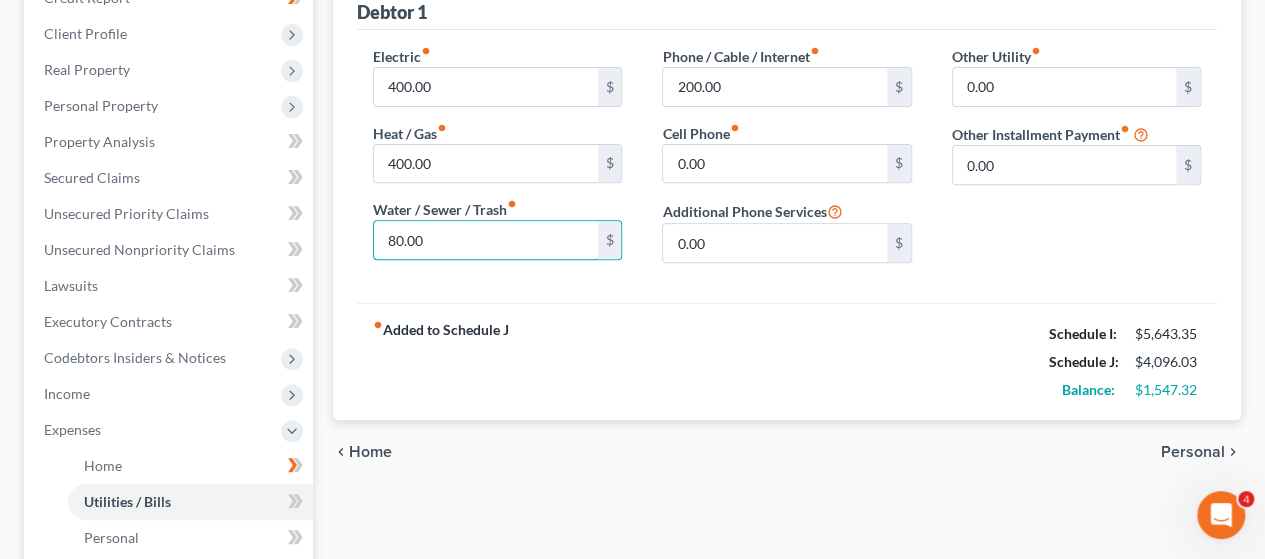 type on "80.00" 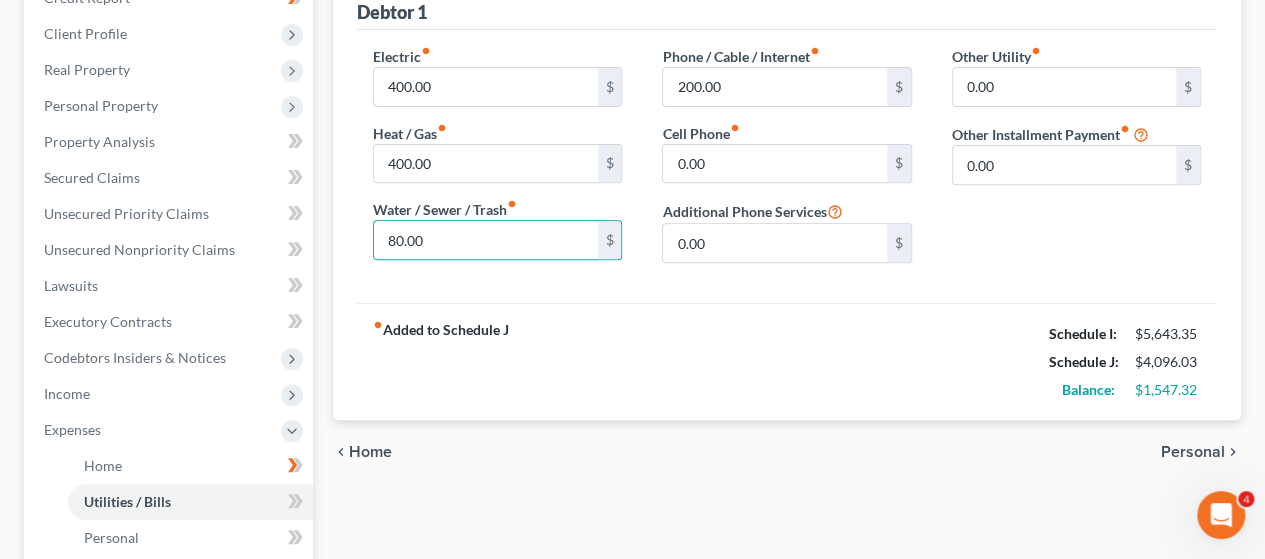 click on "fiber_manual_record Added to Schedule J Schedule I: $5,643.35 Schedule J: $4,096.03 Balance: $1,547.32" at bounding box center [787, 361] 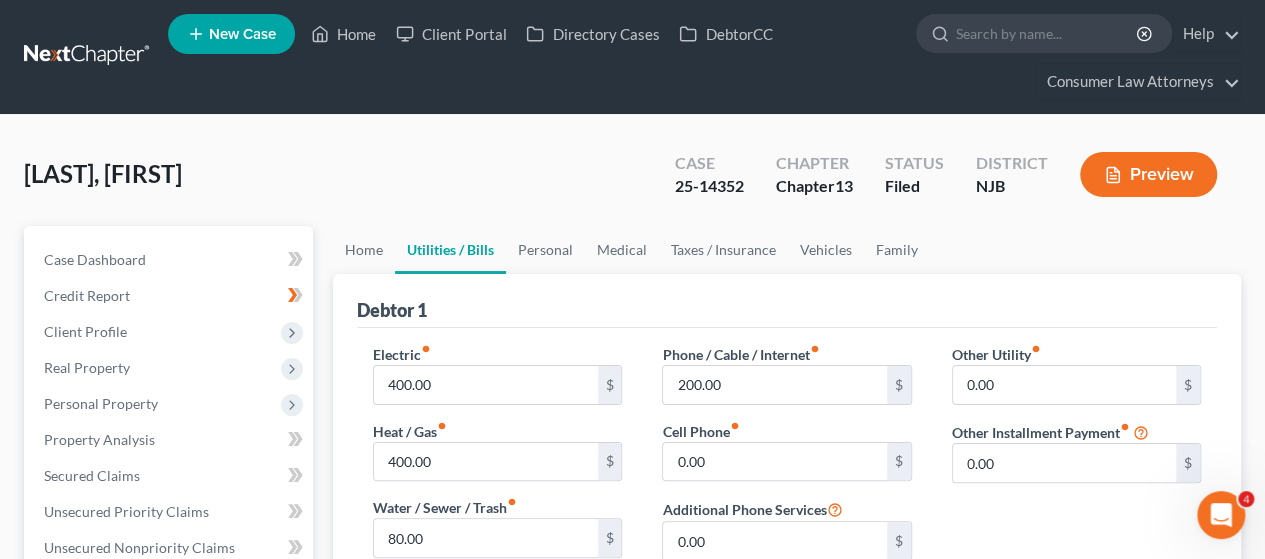 scroll, scrollTop: 0, scrollLeft: 0, axis: both 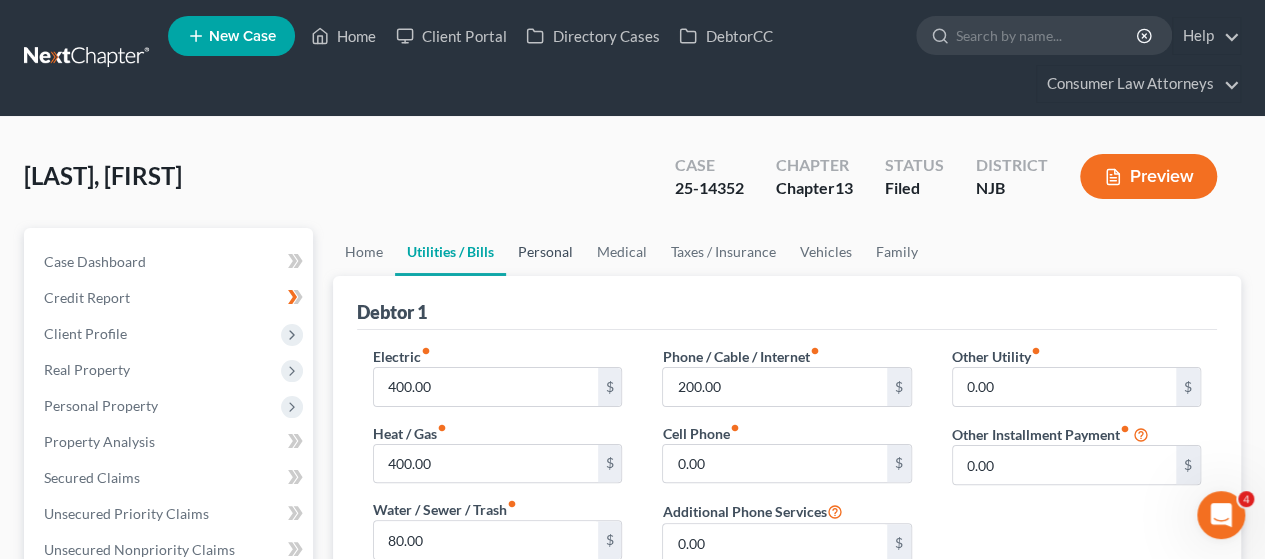 click on "Personal" at bounding box center (545, 252) 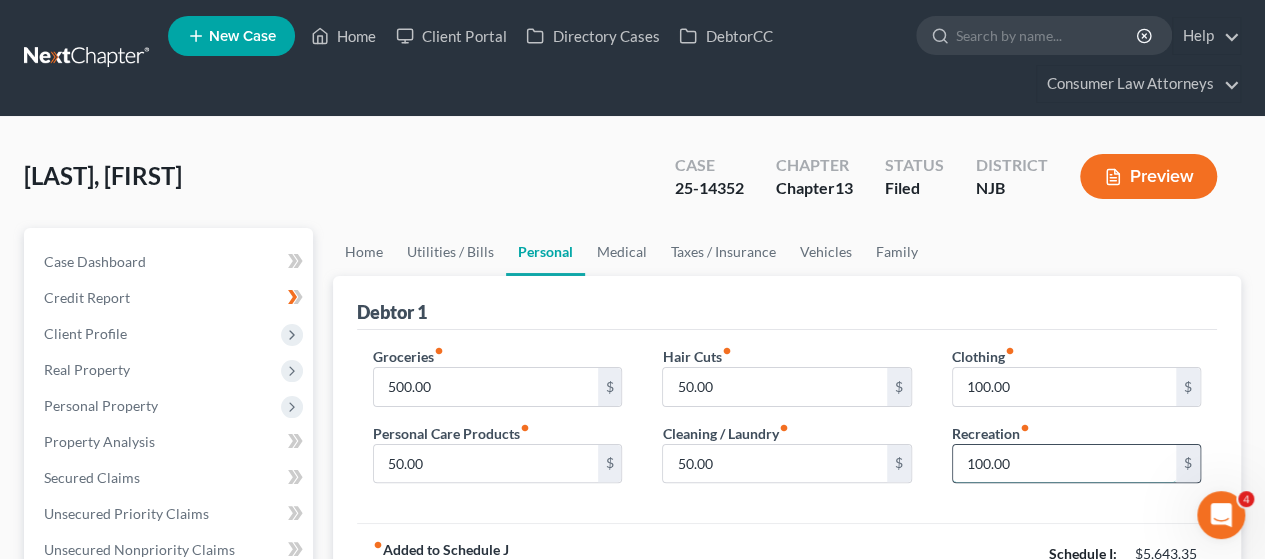 click on "100.00" at bounding box center (1064, 464) 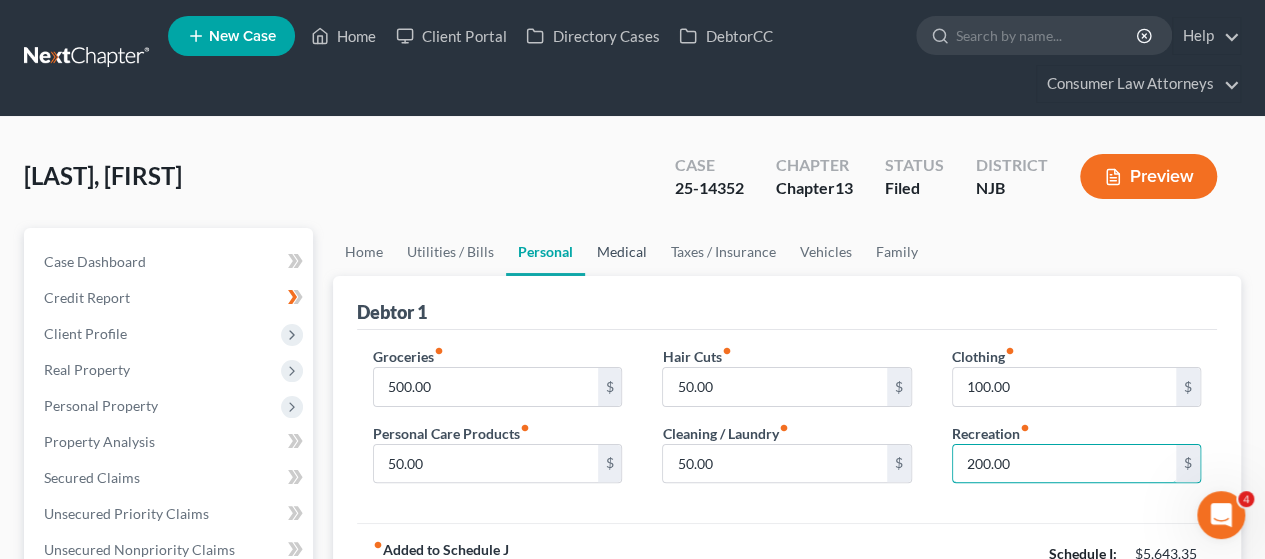 type on "200.00" 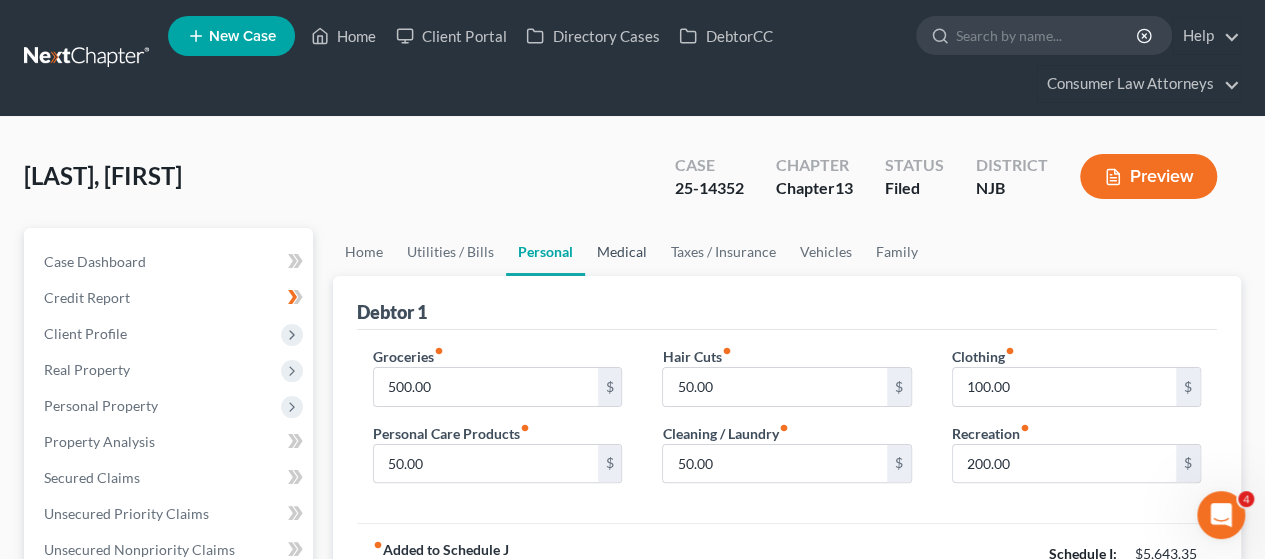 click on "Medical" at bounding box center [622, 252] 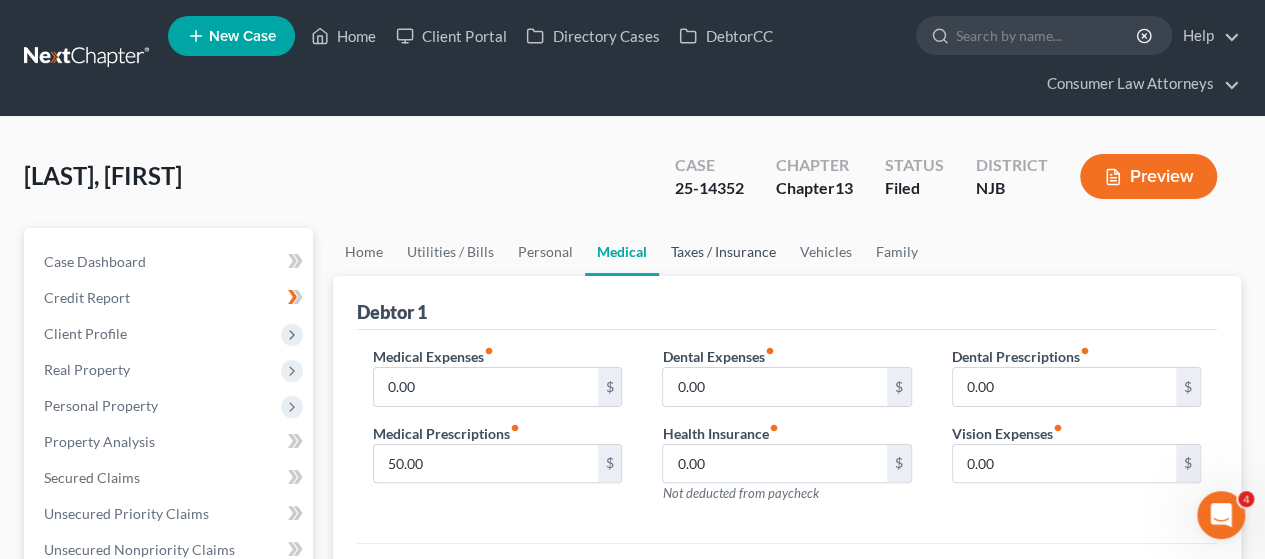 click on "Taxes / Insurance" at bounding box center [723, 252] 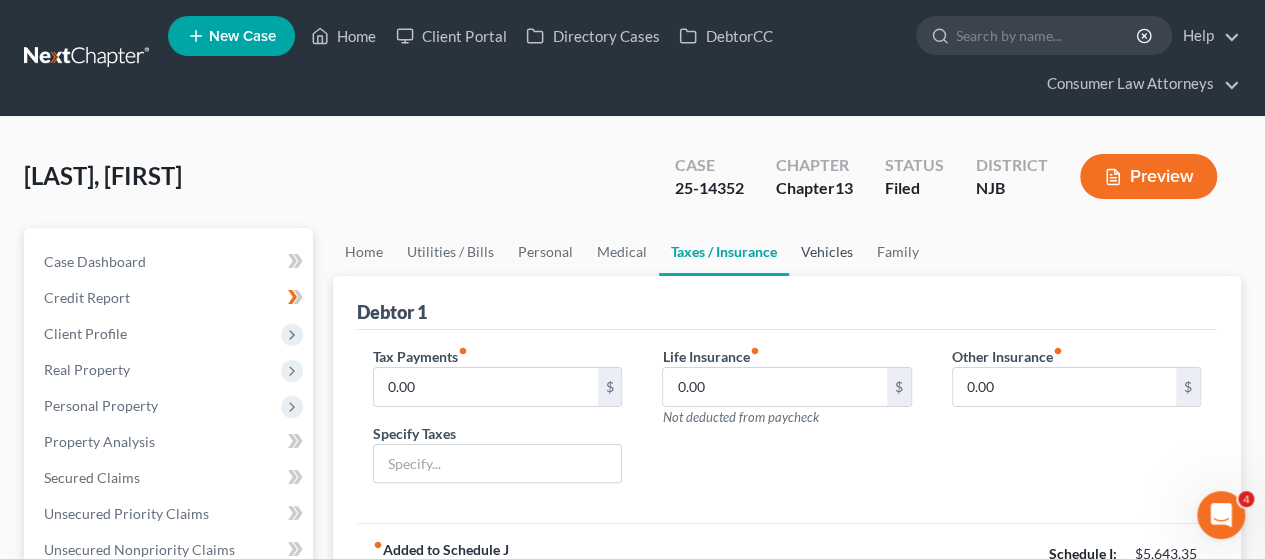 click on "Vehicles" at bounding box center [827, 252] 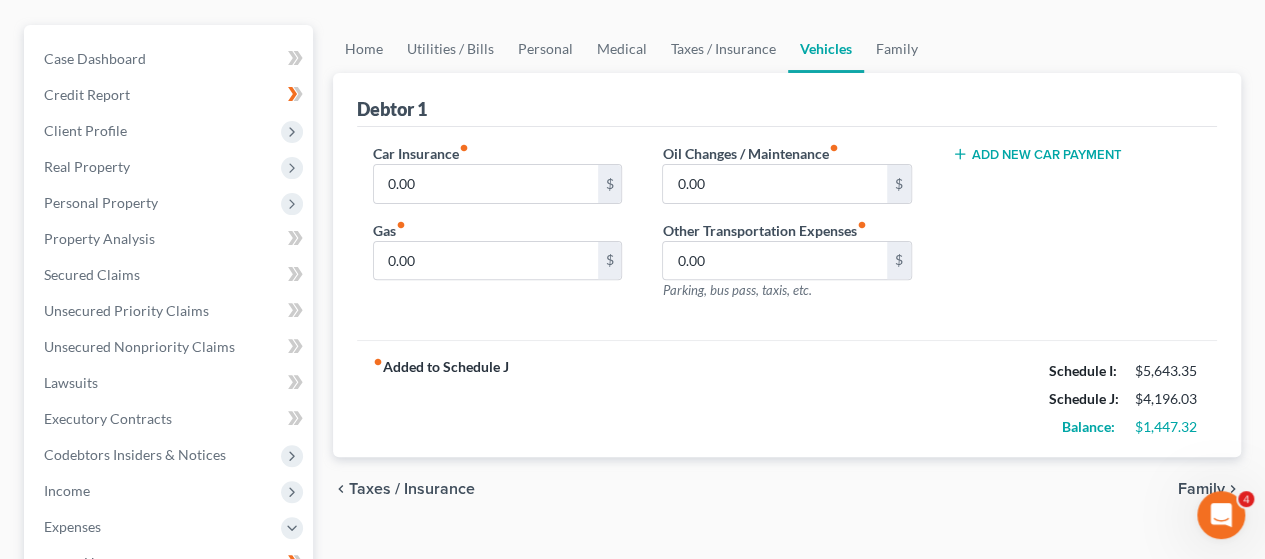 scroll, scrollTop: 200, scrollLeft: 0, axis: vertical 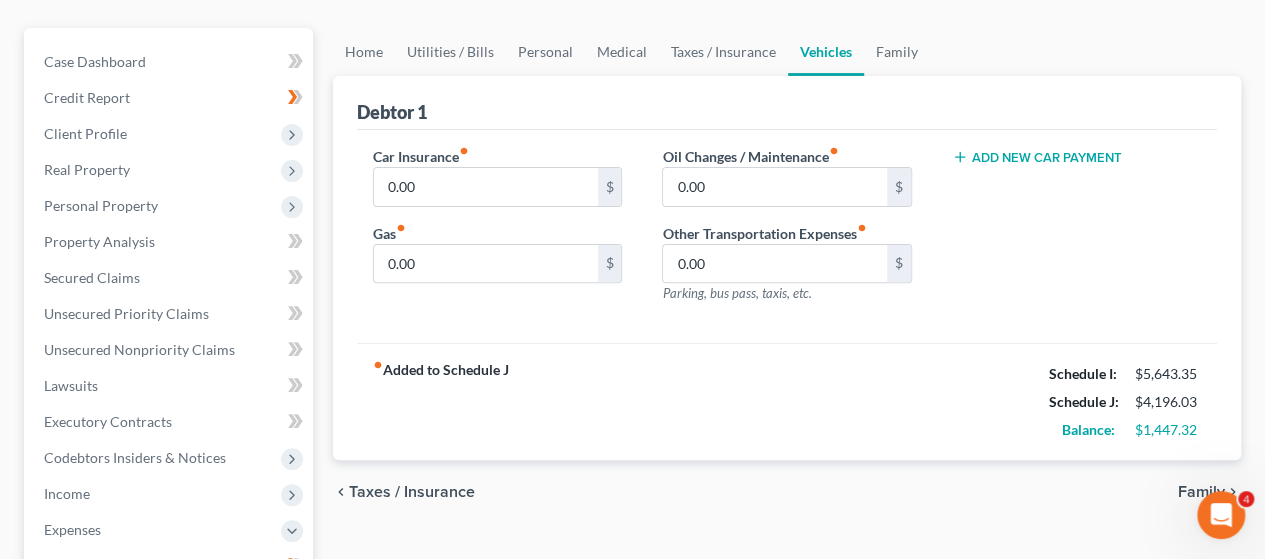click on "Car Insurance  fiber_manual_record 0.00 $ Gas  fiber_manual_record 0.00 $ Oil Changes / Maintenance  fiber_manual_record 0.00 $ Other Transportation Expenses  fiber_manual_record 0.00 $ Parking, bus pass, taxis, etc. Add New Car Payment" at bounding box center [787, 237] 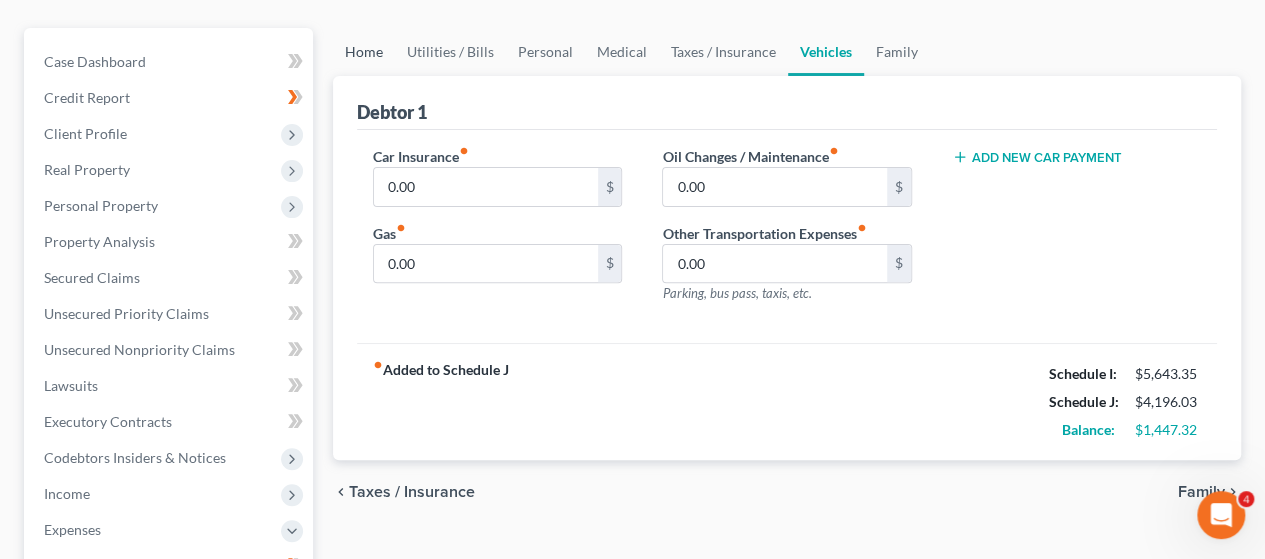 click on "Home" at bounding box center [364, 52] 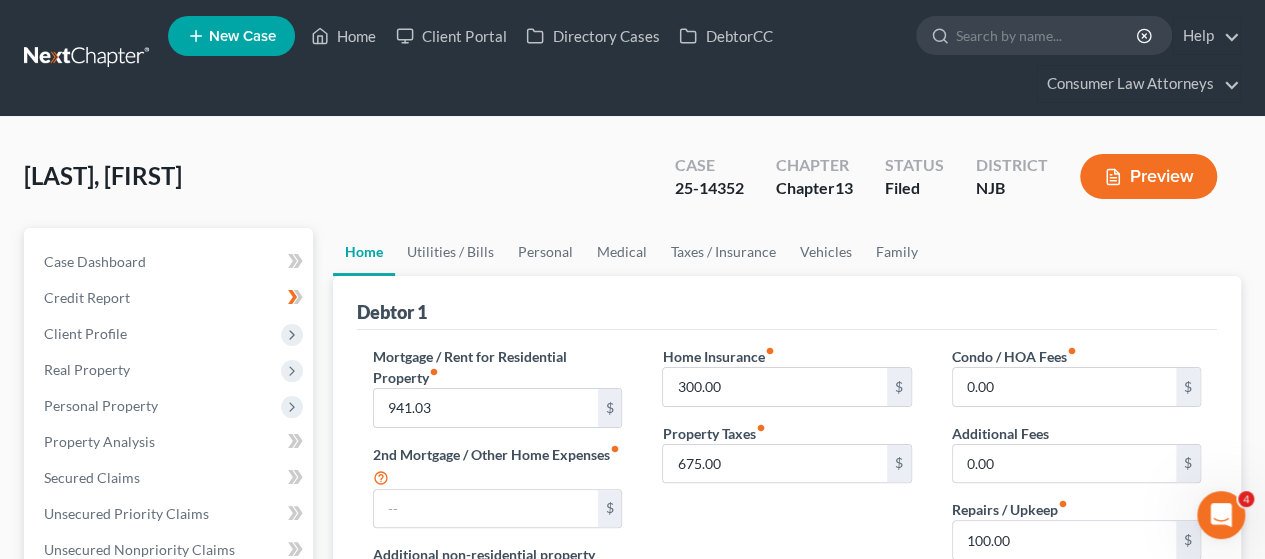 scroll, scrollTop: 200, scrollLeft: 0, axis: vertical 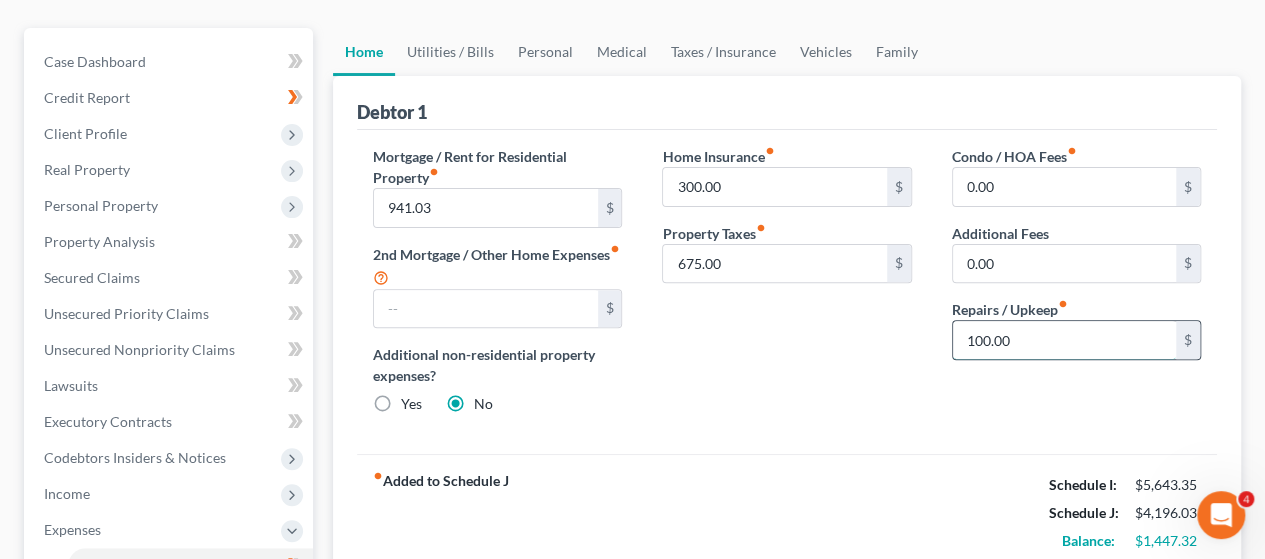 click on "100.00" at bounding box center [1064, 340] 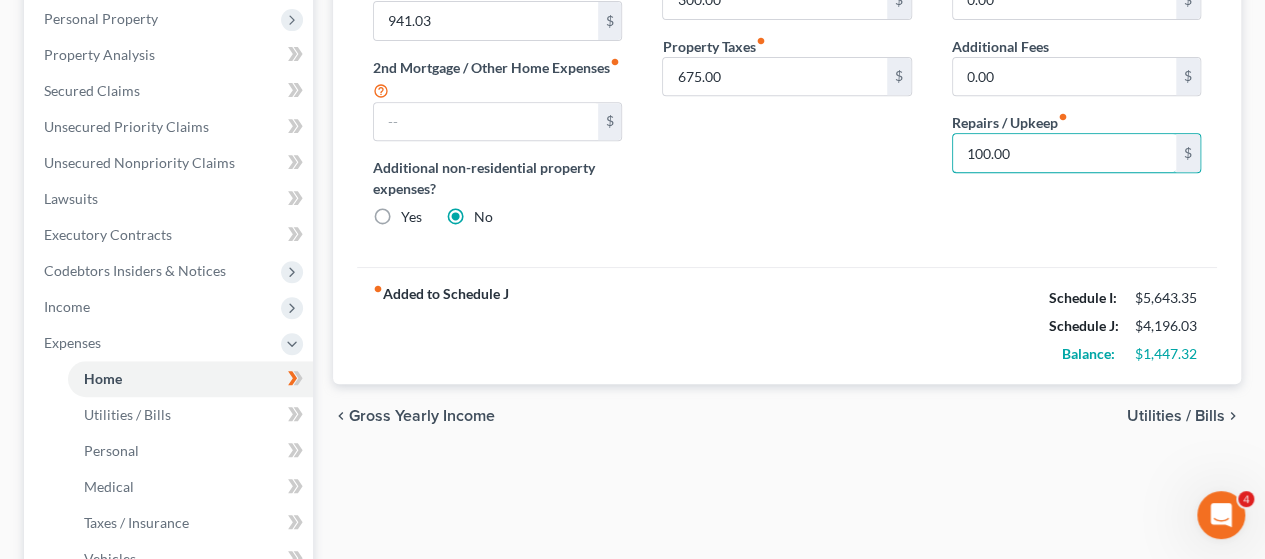 scroll, scrollTop: 400, scrollLeft: 0, axis: vertical 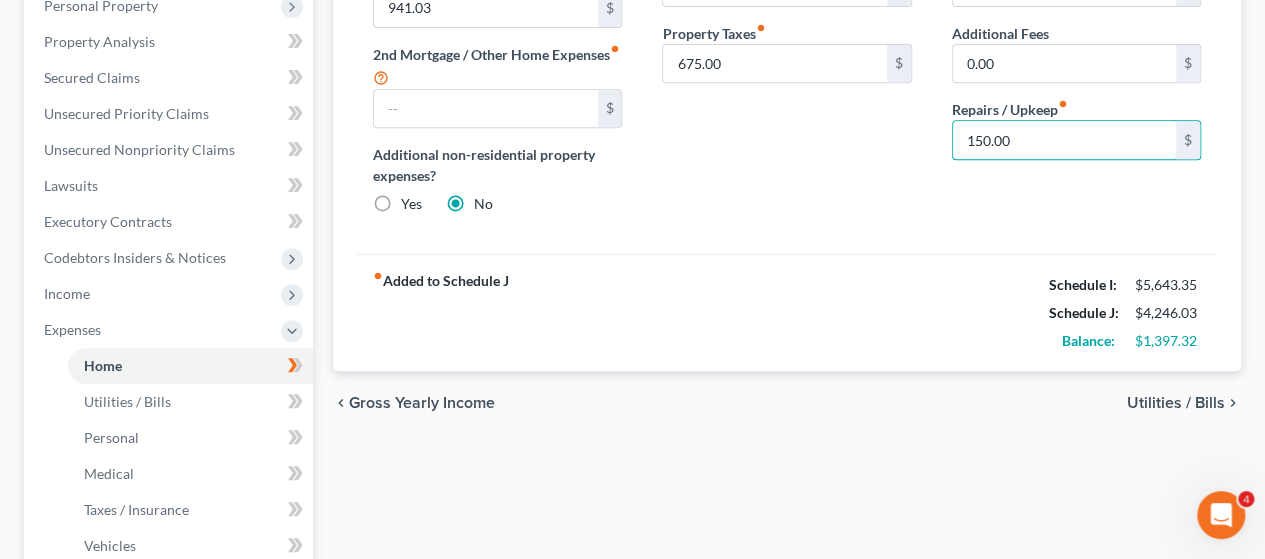 type on "150.00" 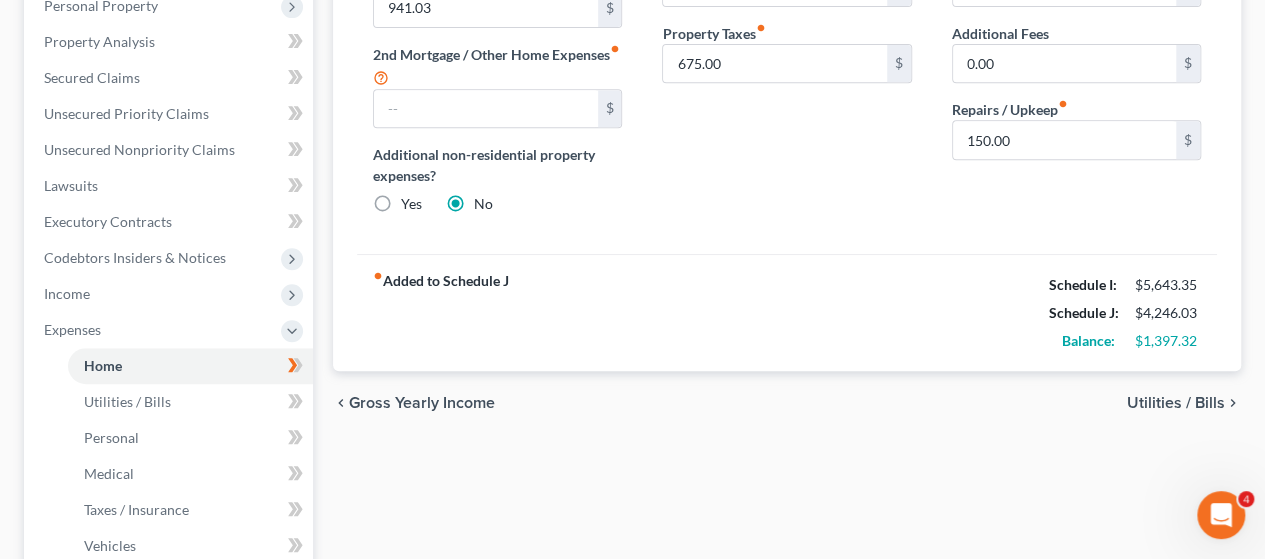 click on "fiber_manual_record Added to Schedule J Schedule I: $5,643.35 Schedule J: $4,246.03 Balance: $1,397.32" at bounding box center [787, 312] 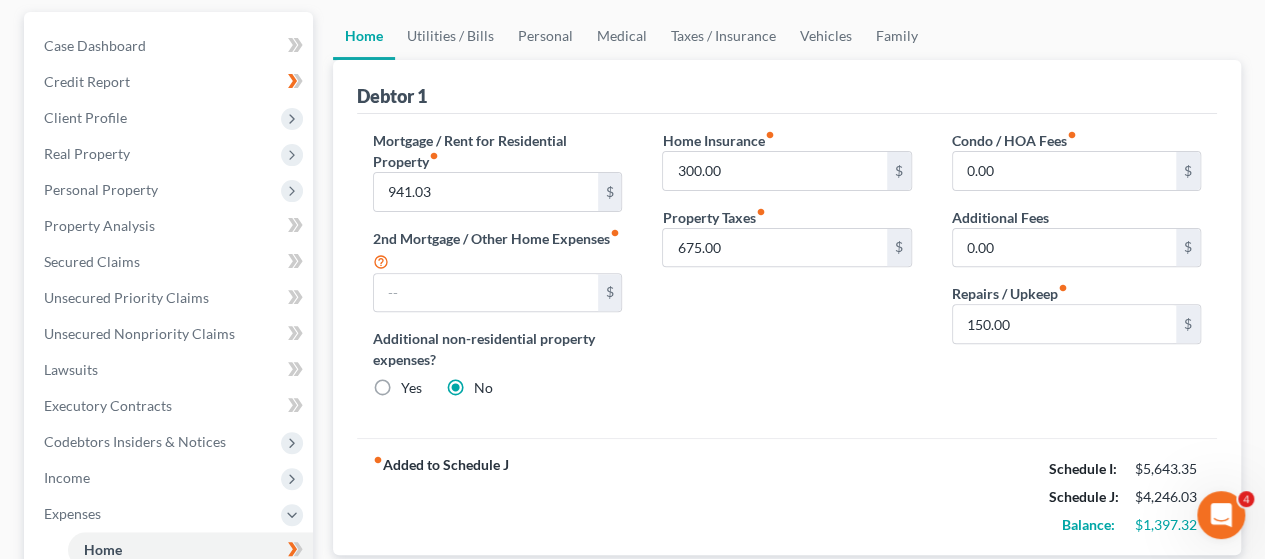 scroll, scrollTop: 200, scrollLeft: 0, axis: vertical 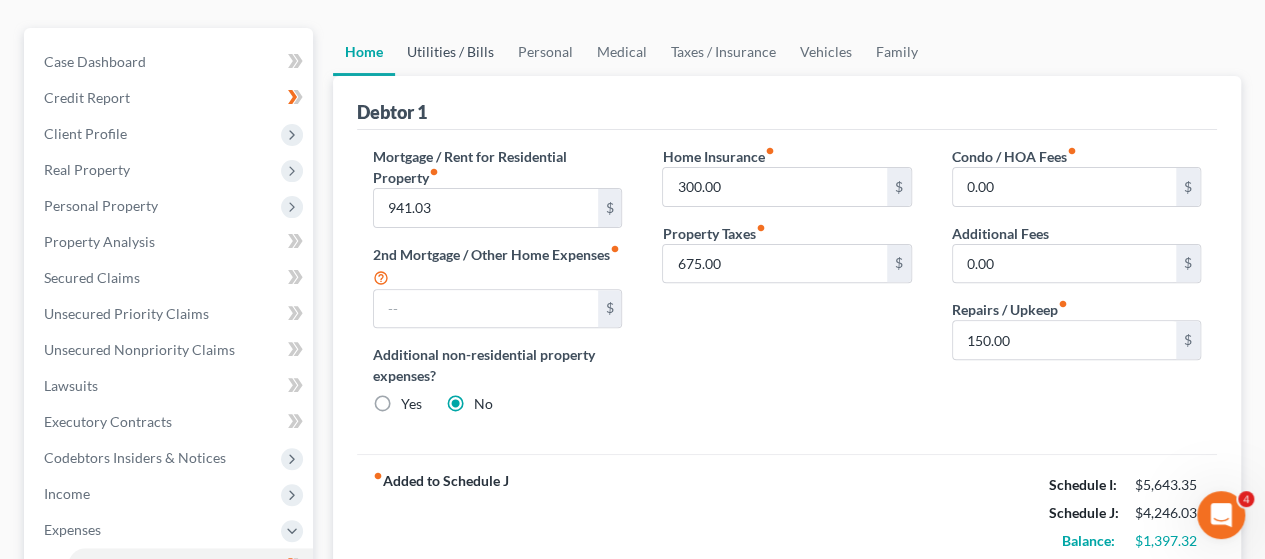 click on "Utilities / Bills" at bounding box center [450, 52] 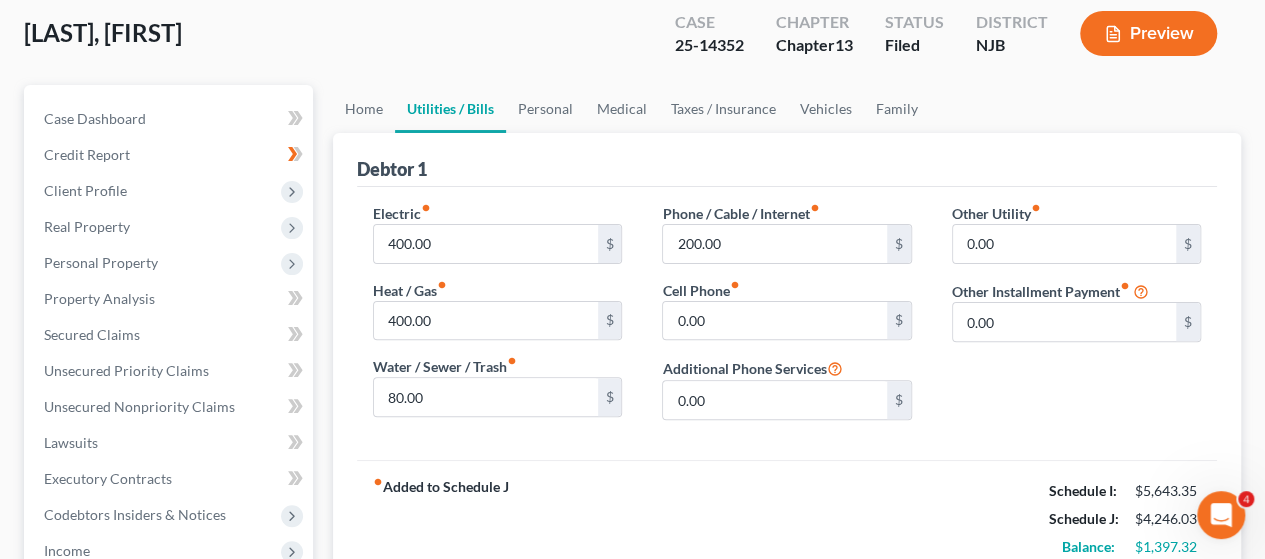 scroll, scrollTop: 0, scrollLeft: 0, axis: both 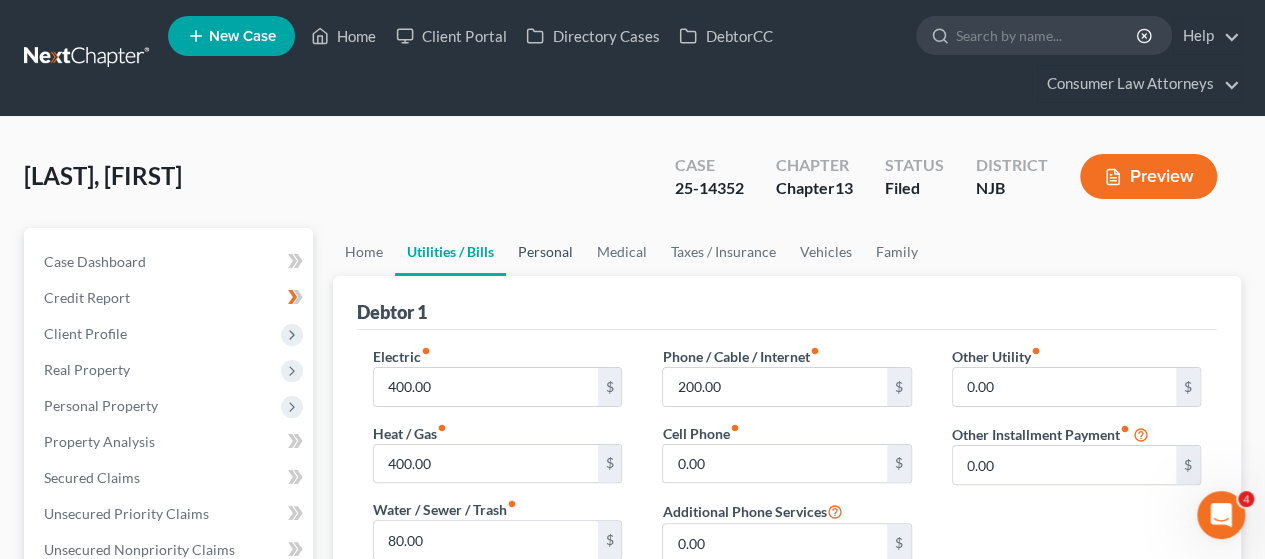 click on "Personal" at bounding box center (545, 252) 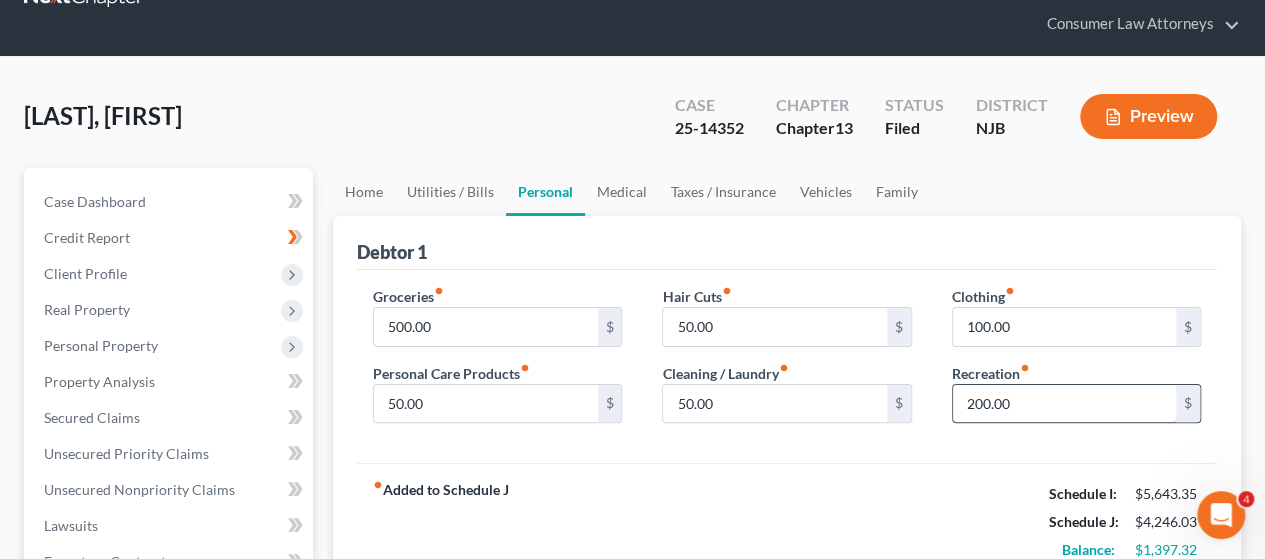scroll, scrollTop: 100, scrollLeft: 0, axis: vertical 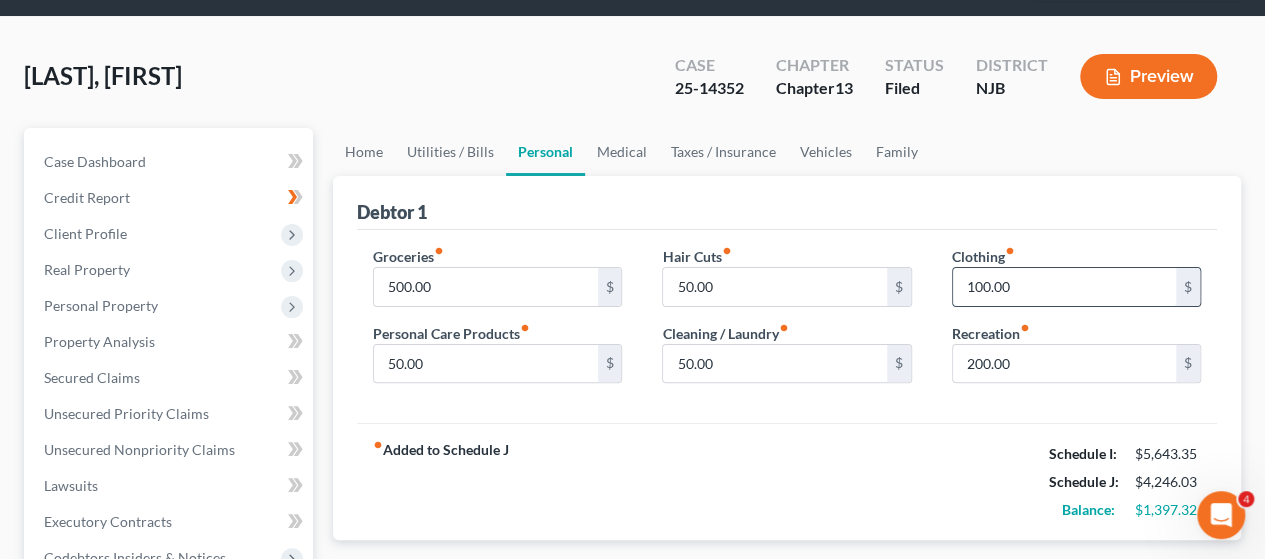 click on "100.00" at bounding box center (1064, 287) 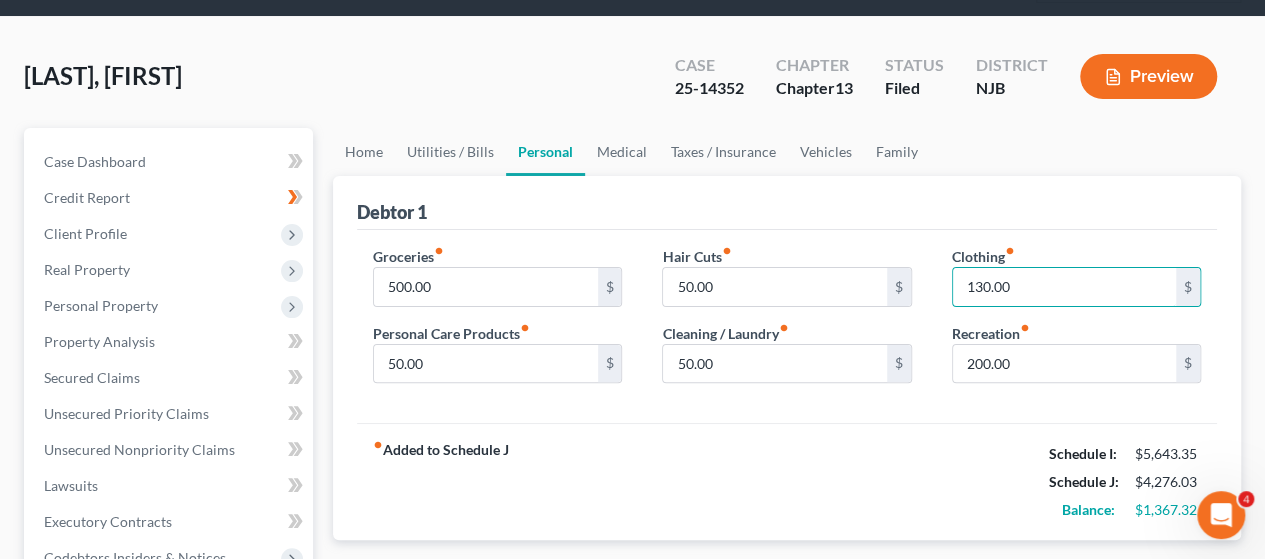type on "130.00" 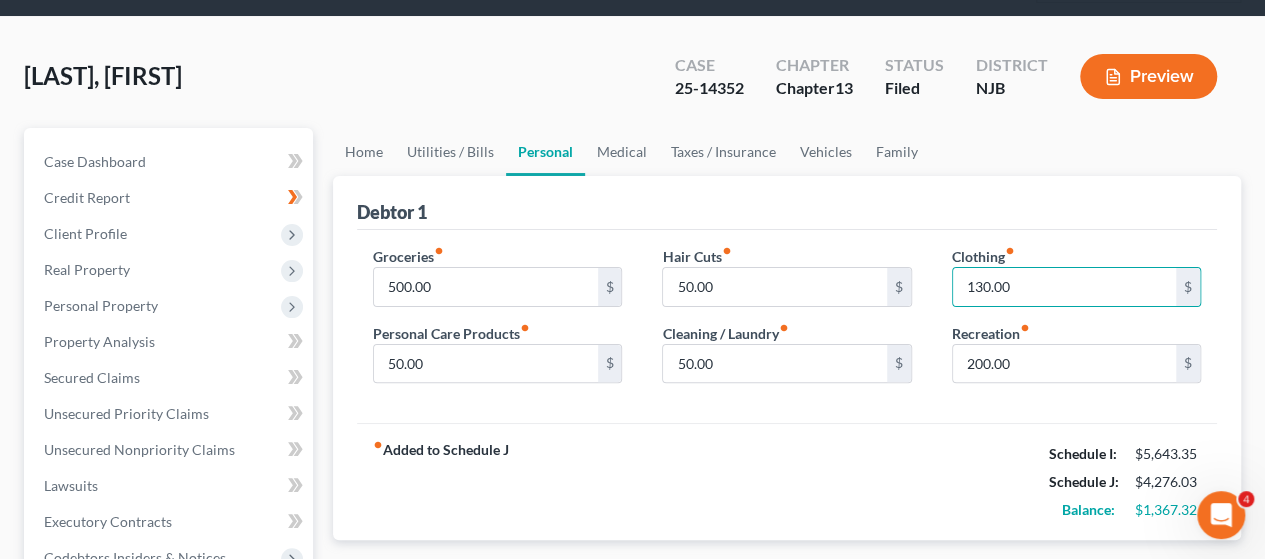 click on "fiber_manual_record Added to Schedule J Schedule I: $5,643.35 Schedule J: $4,276.03 Balance: $1,367.32" at bounding box center (787, 481) 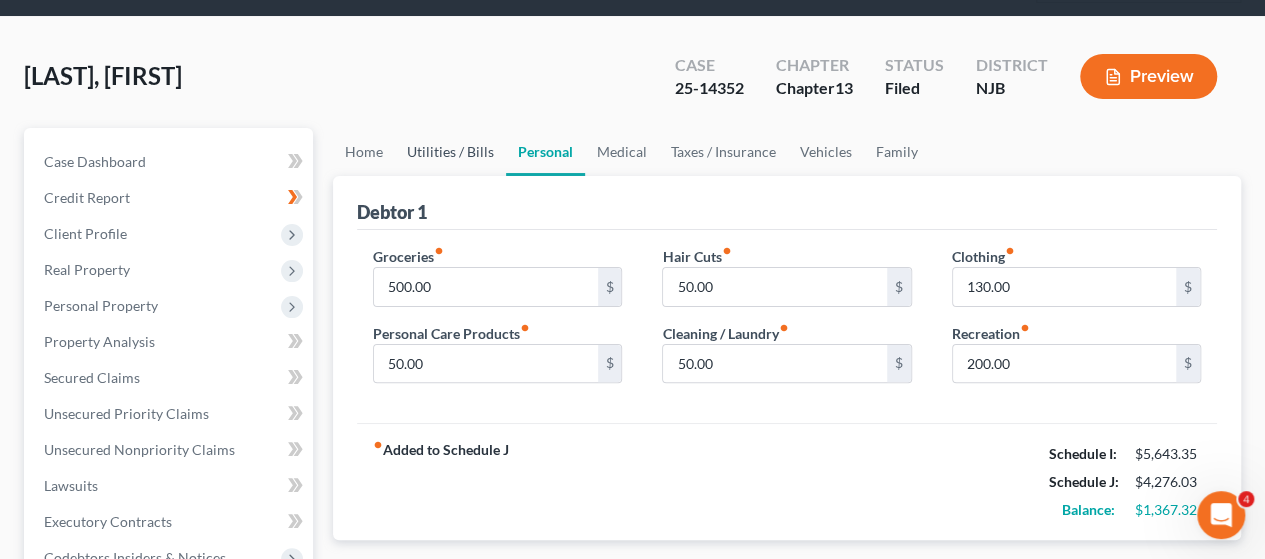 click on "Utilities / Bills" at bounding box center [450, 152] 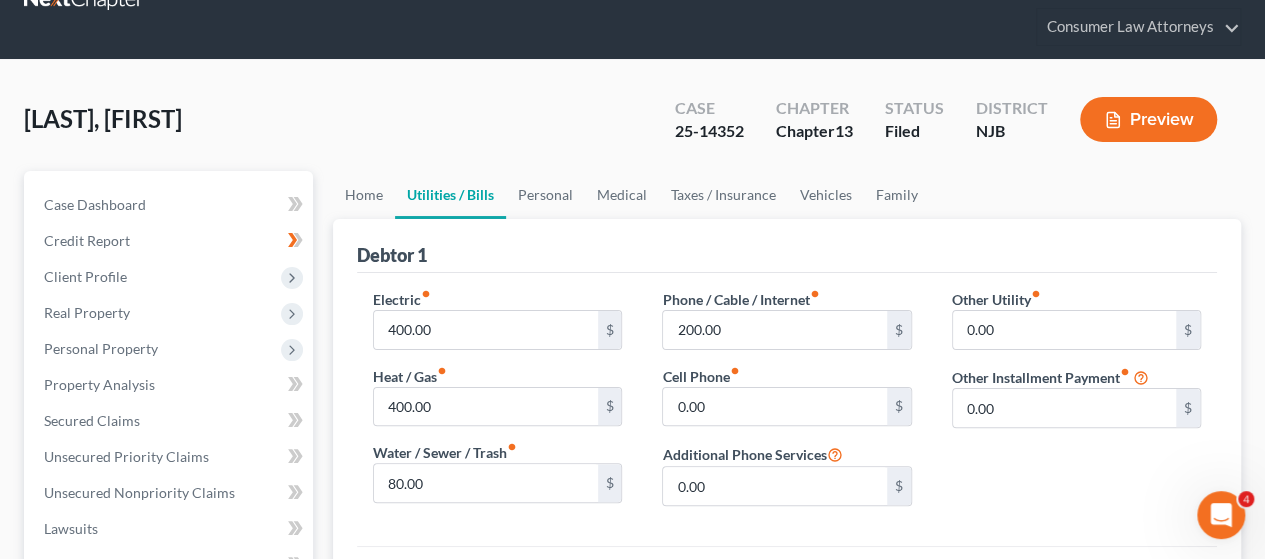 scroll, scrollTop: 0, scrollLeft: 0, axis: both 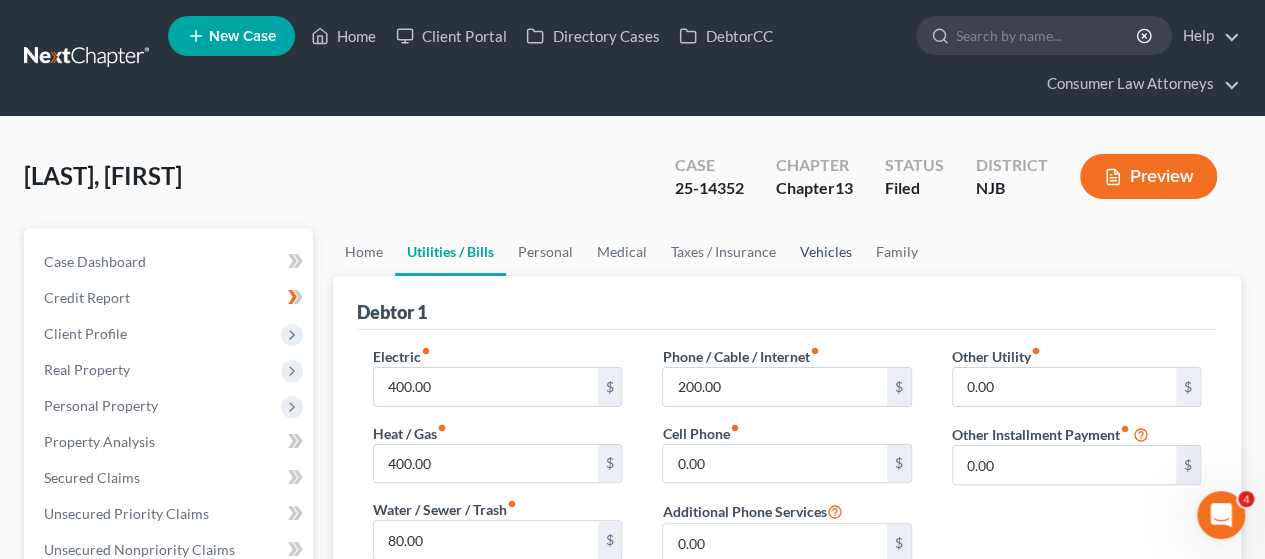 click on "Vehicles" at bounding box center [826, 252] 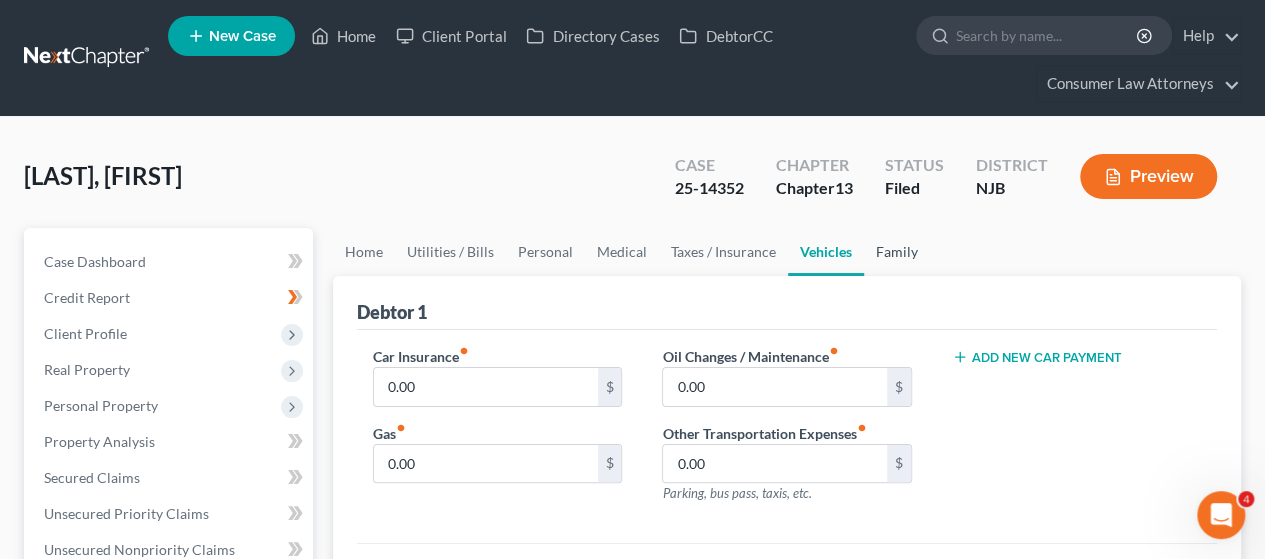 click on "Family" at bounding box center (897, 252) 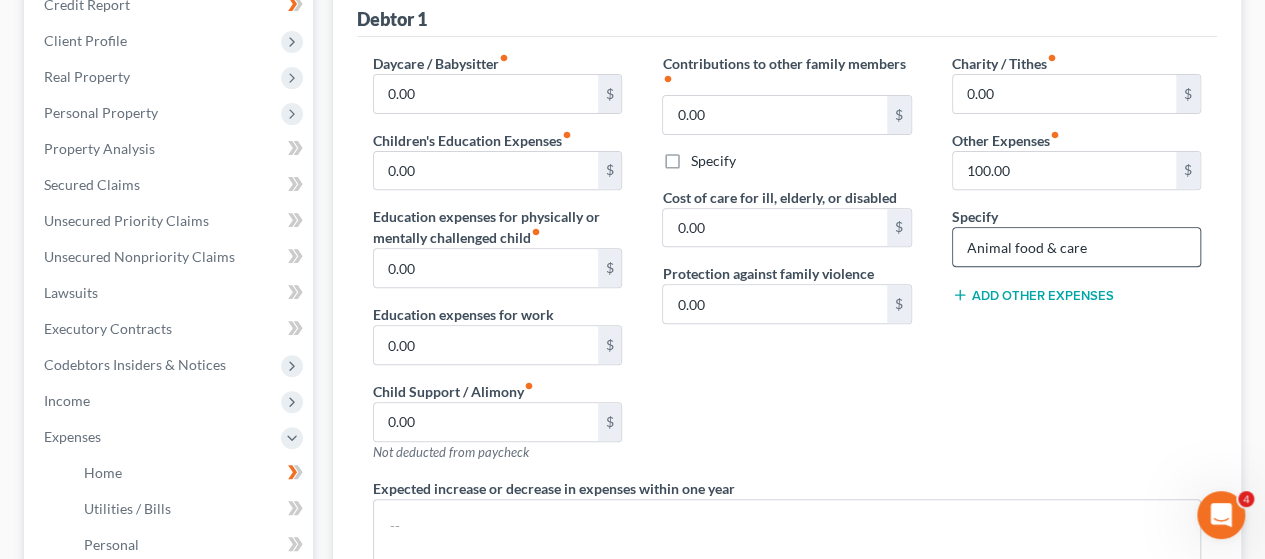 scroll, scrollTop: 300, scrollLeft: 0, axis: vertical 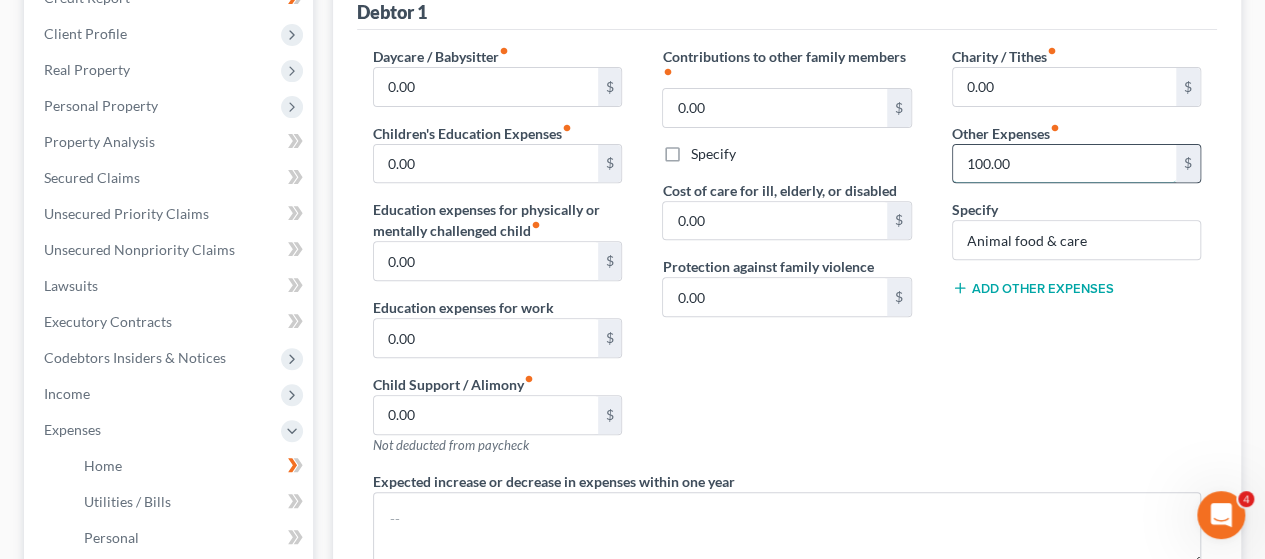 click on "100.00" at bounding box center (1064, 164) 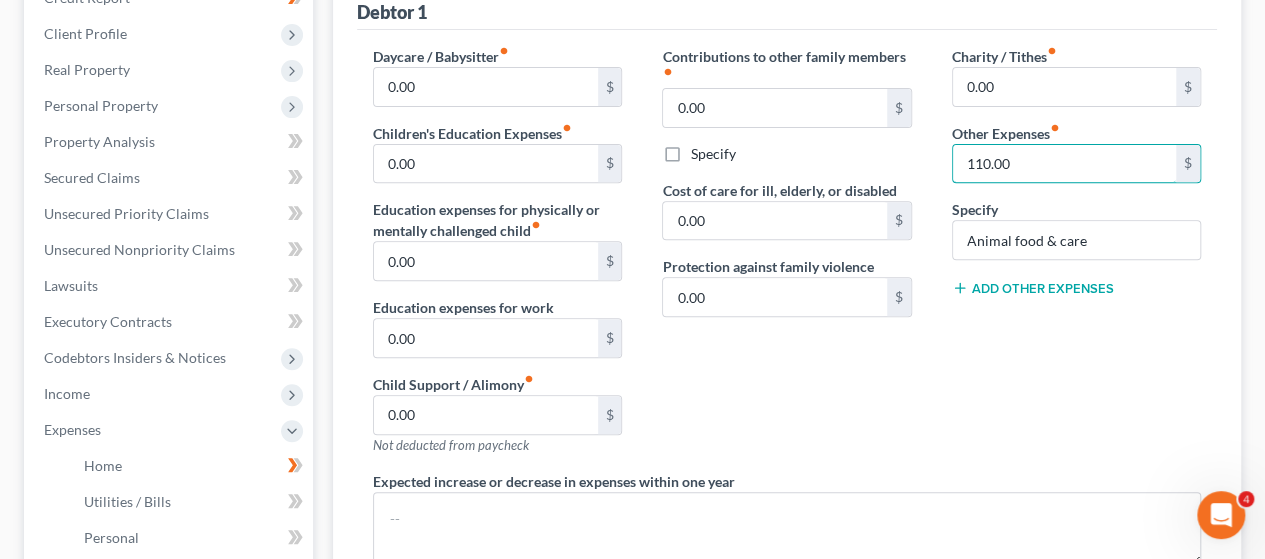 type on "110.00" 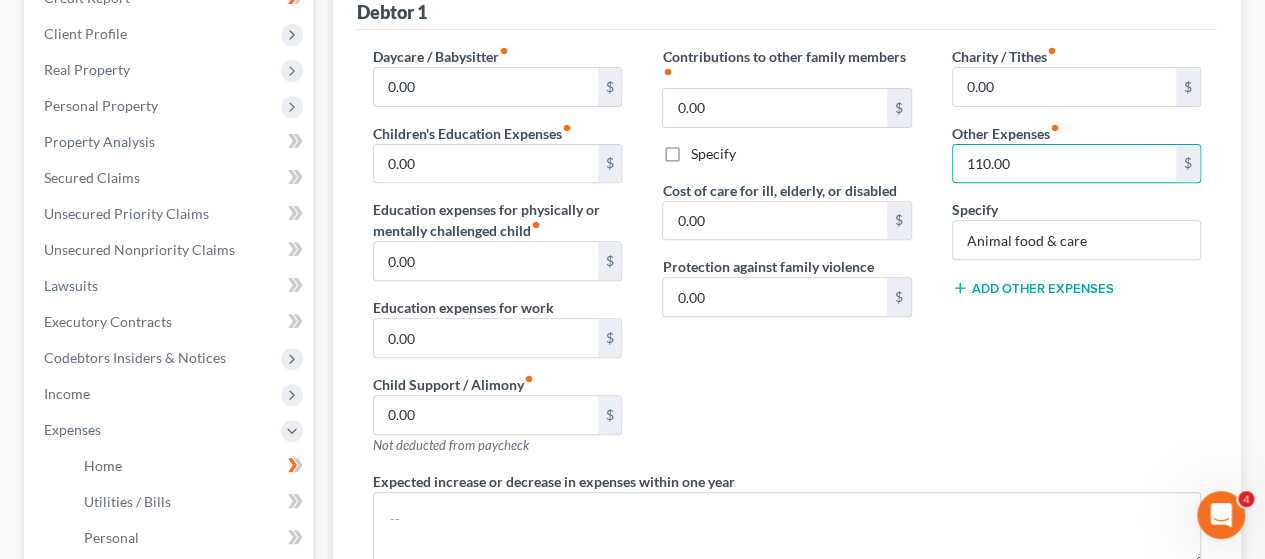 click on "Charity / Tithes fiber_manual_record 0.00 $ Other Expenses fiber_manual_record 110.00 $ Specify Animal food & care Add Other Expenses" at bounding box center [1076, 258] 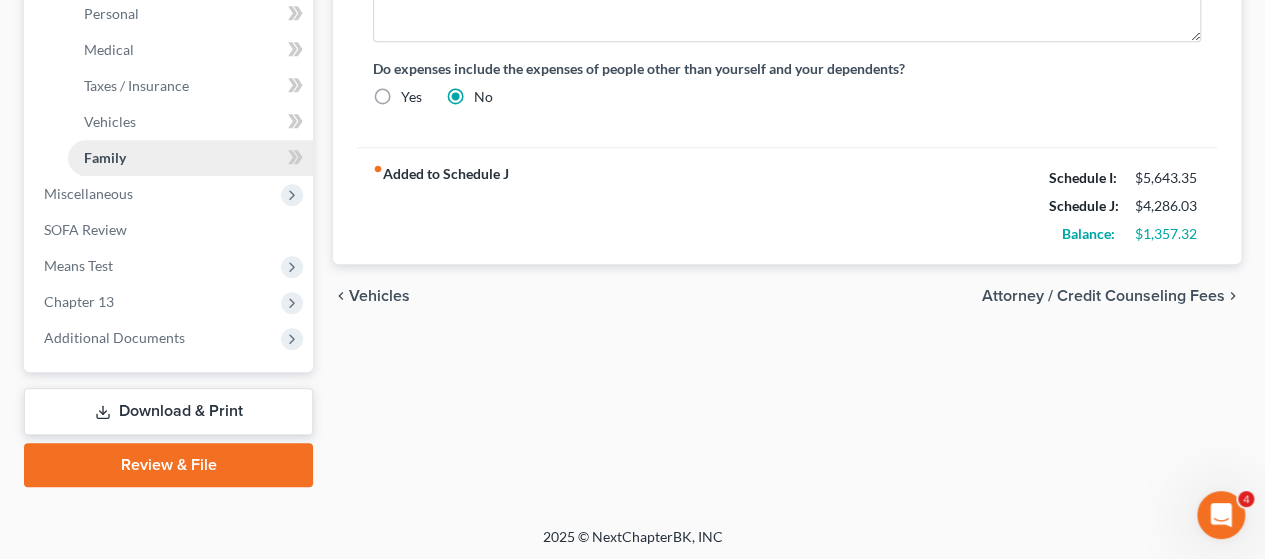 scroll, scrollTop: 824, scrollLeft: 0, axis: vertical 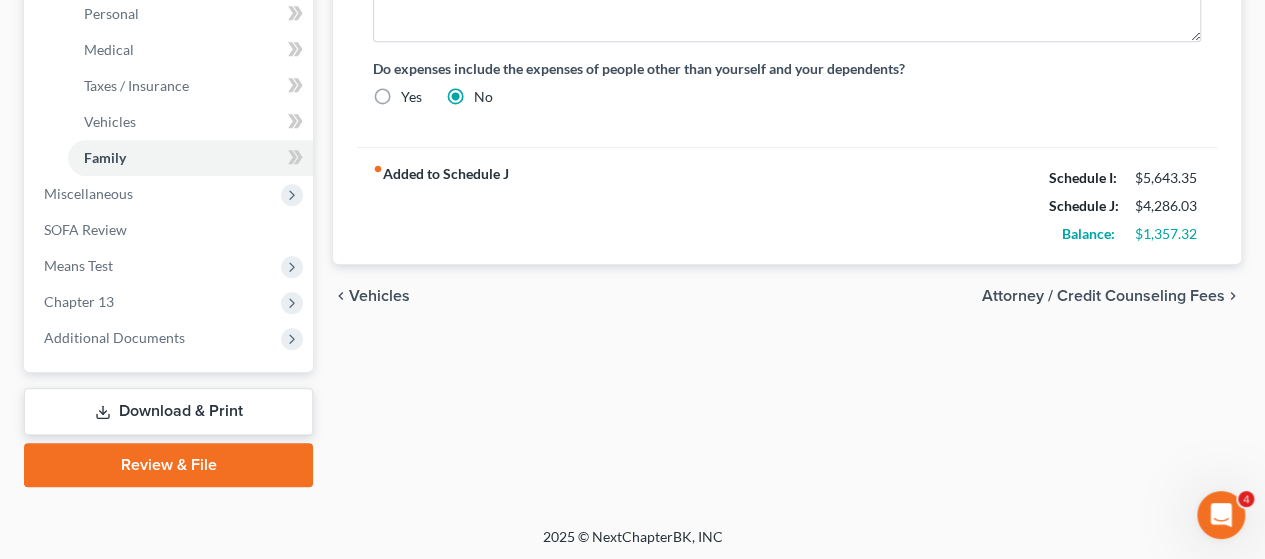 click on "Download & Print" at bounding box center [168, 411] 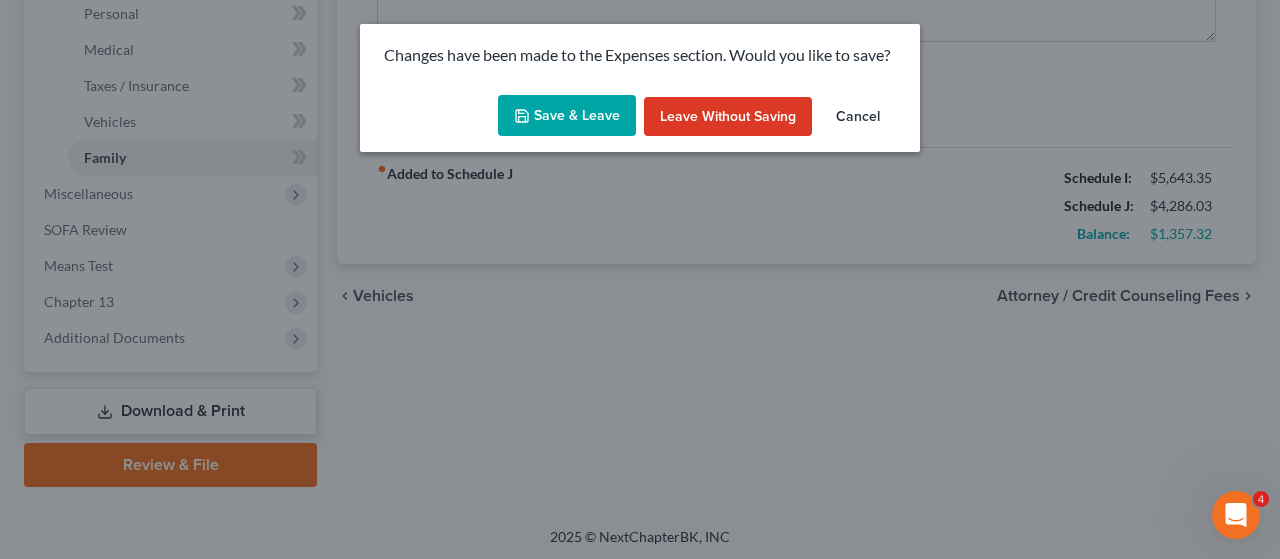 click on "Save & Leave" at bounding box center (567, 116) 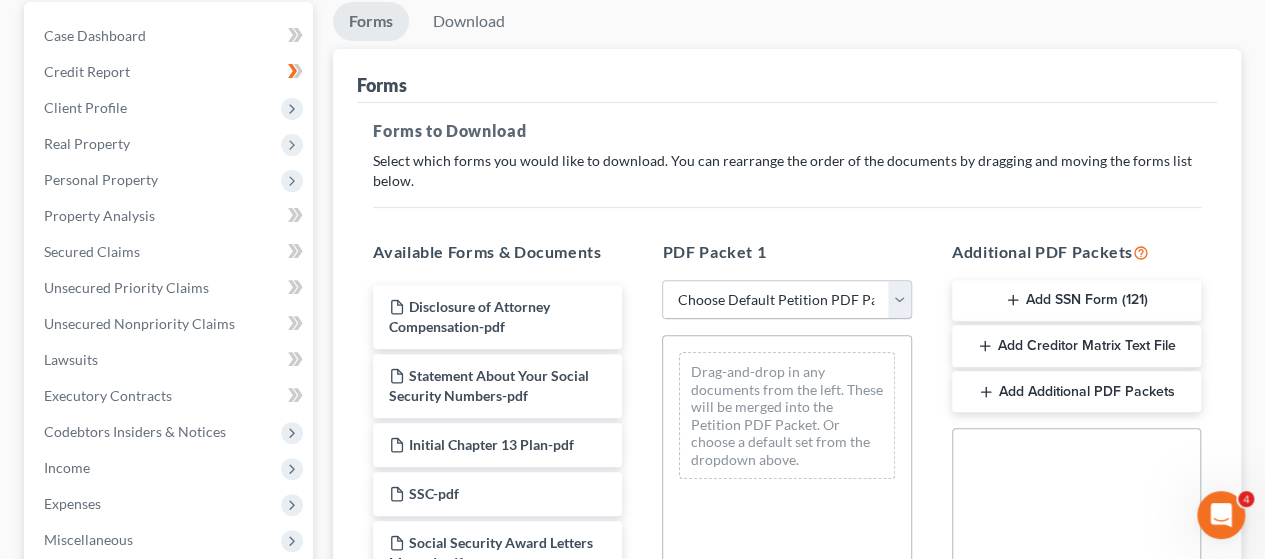 scroll, scrollTop: 300, scrollLeft: 0, axis: vertical 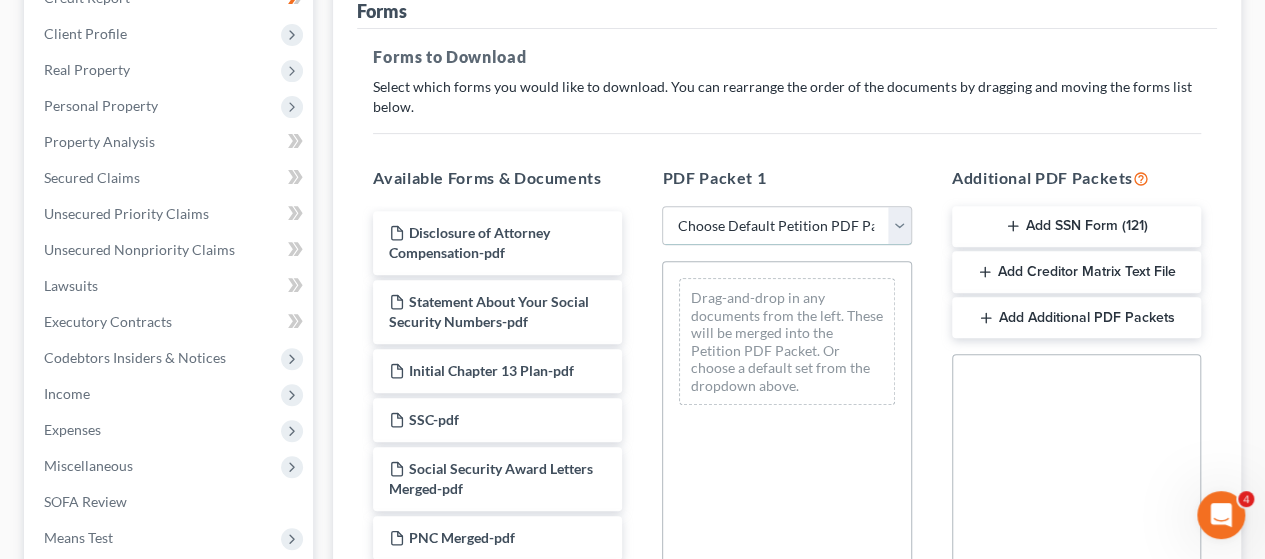 click on "Choose Default Petition PDF Packet Complete Bankruptcy Petition (all forms and schedules) Emergency Filing Forms (Petition and Creditor List Only) Amended Forms Signature Pages Only Supplemental Post Petition (Sch. I & J) Supplemental Post Petition (Sch. I) Supplemental Post Petition (Sch. J)" at bounding box center [786, 226] 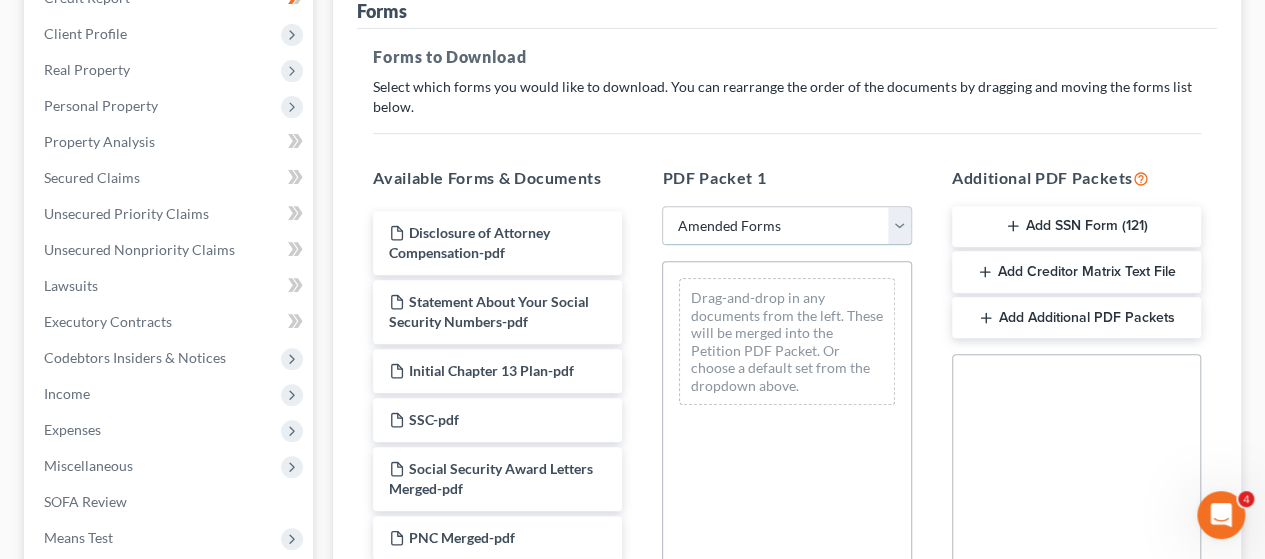 click on "Choose Default Petition PDF Packet Complete Bankruptcy Petition (all forms and schedules) Emergency Filing Forms (Petition and Creditor List Only) Amended Forms Signature Pages Only Supplemental Post Petition (Sch. I & J) Supplemental Post Petition (Sch. I) Supplemental Post Petition (Sch. J)" at bounding box center (786, 226) 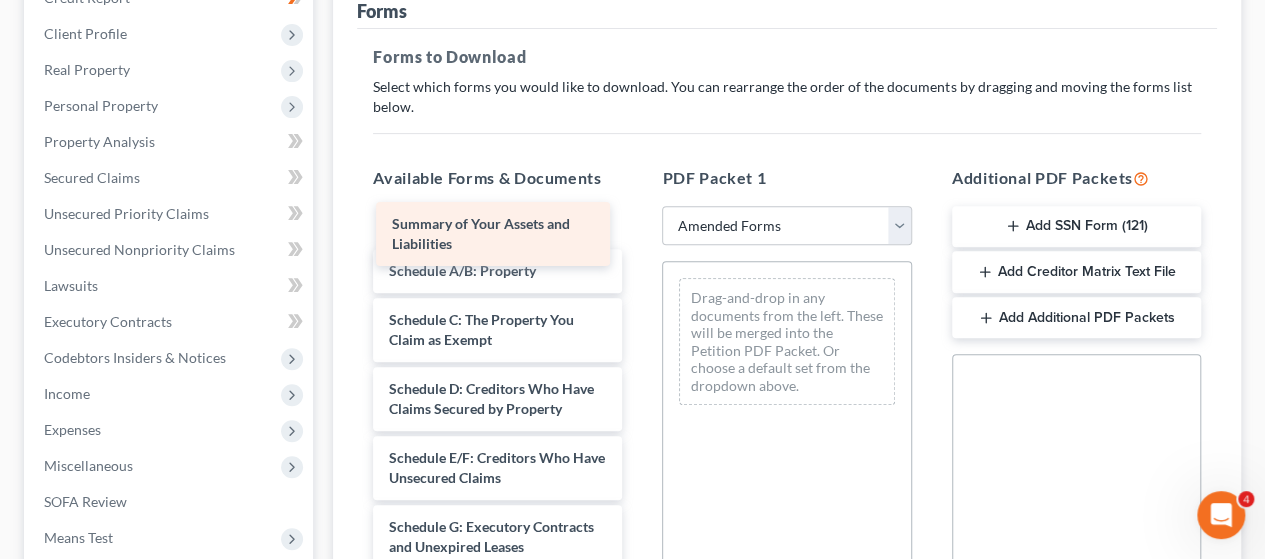 scroll, scrollTop: 30, scrollLeft: 0, axis: vertical 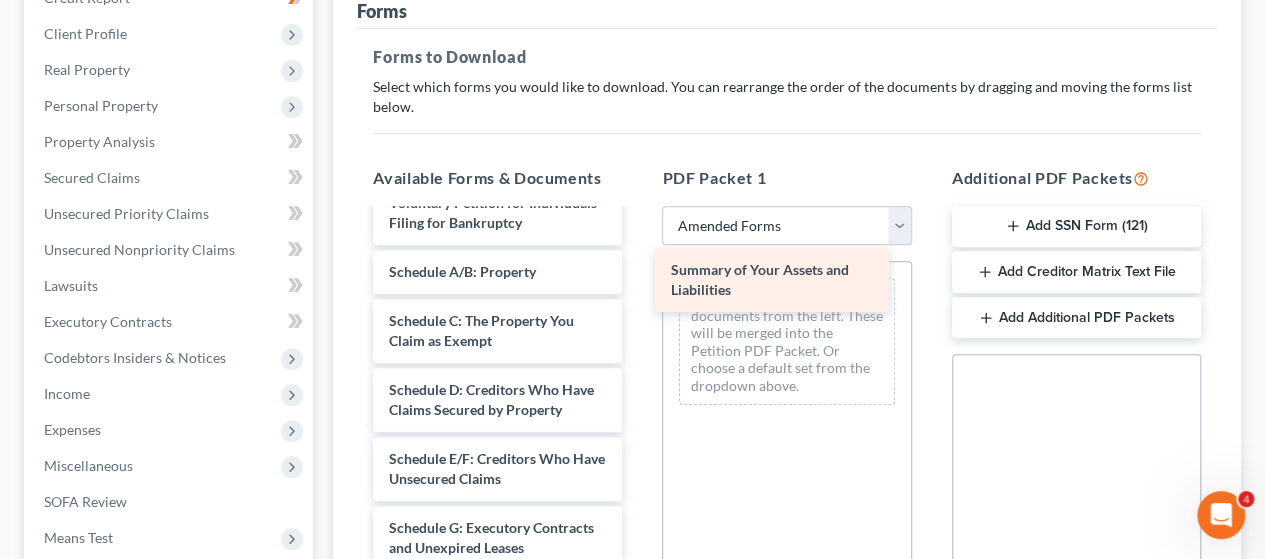 drag, startPoint x: 498, startPoint y: 229, endPoint x: 780, endPoint y: 279, distance: 286.39832 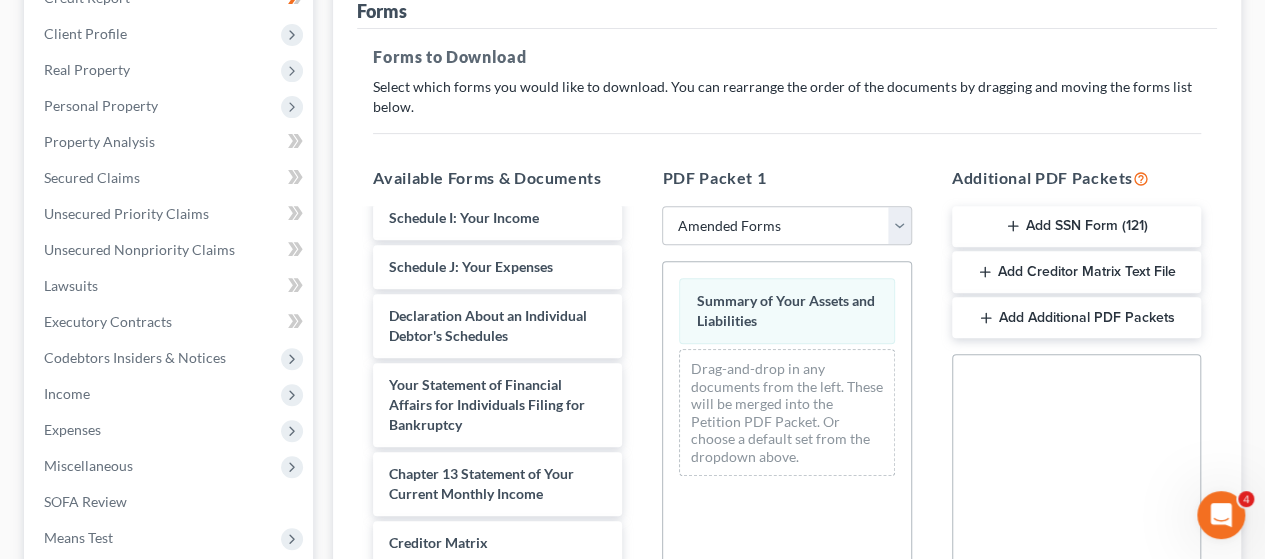 scroll, scrollTop: 419, scrollLeft: 0, axis: vertical 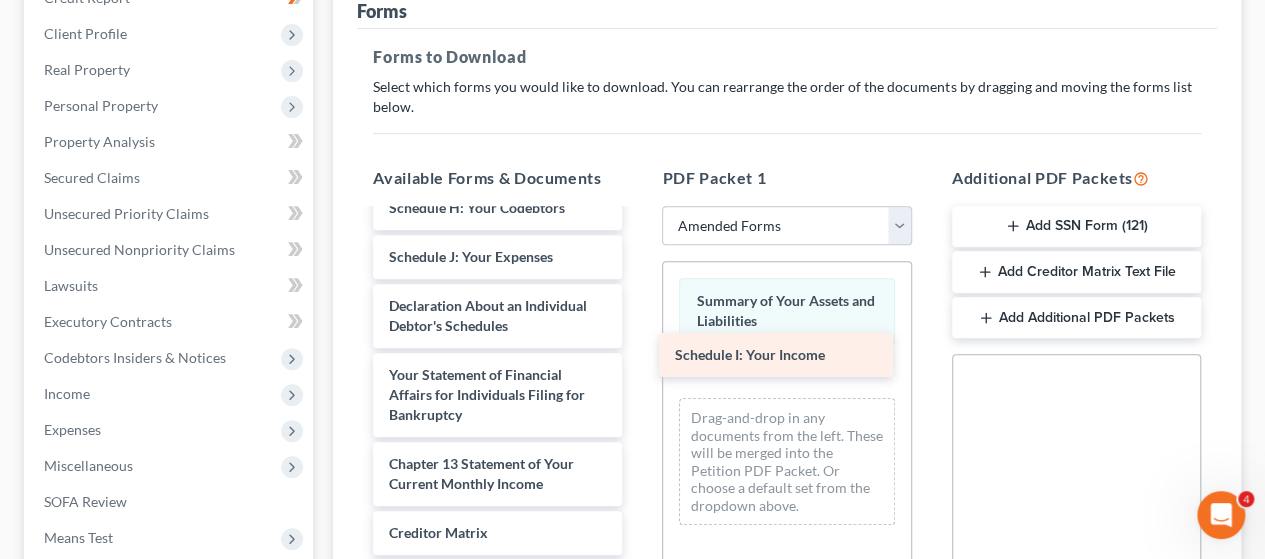 drag, startPoint x: 466, startPoint y: 289, endPoint x: 752, endPoint y: 350, distance: 292.4329 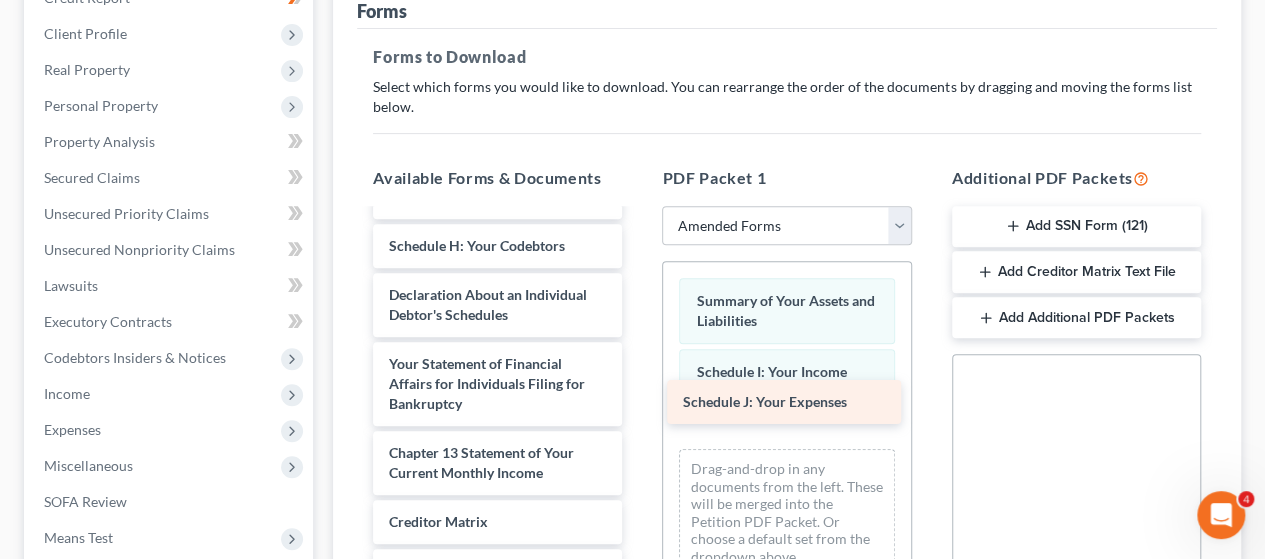 drag, startPoint x: 514, startPoint y: 287, endPoint x: 808, endPoint y: 395, distance: 313.2092 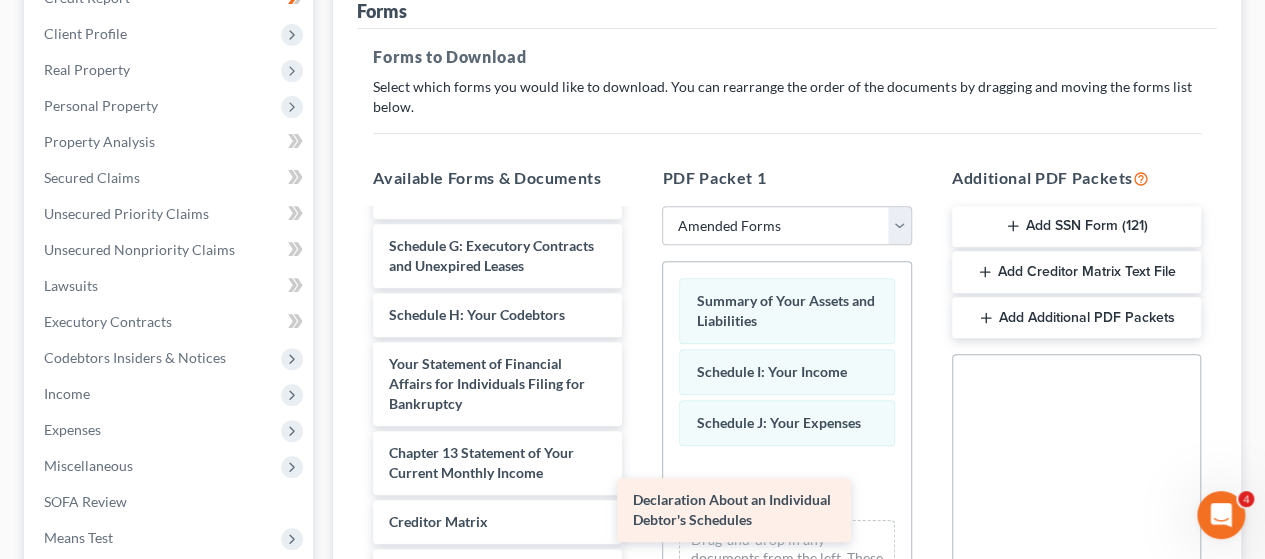 scroll, scrollTop: 352, scrollLeft: 0, axis: vertical 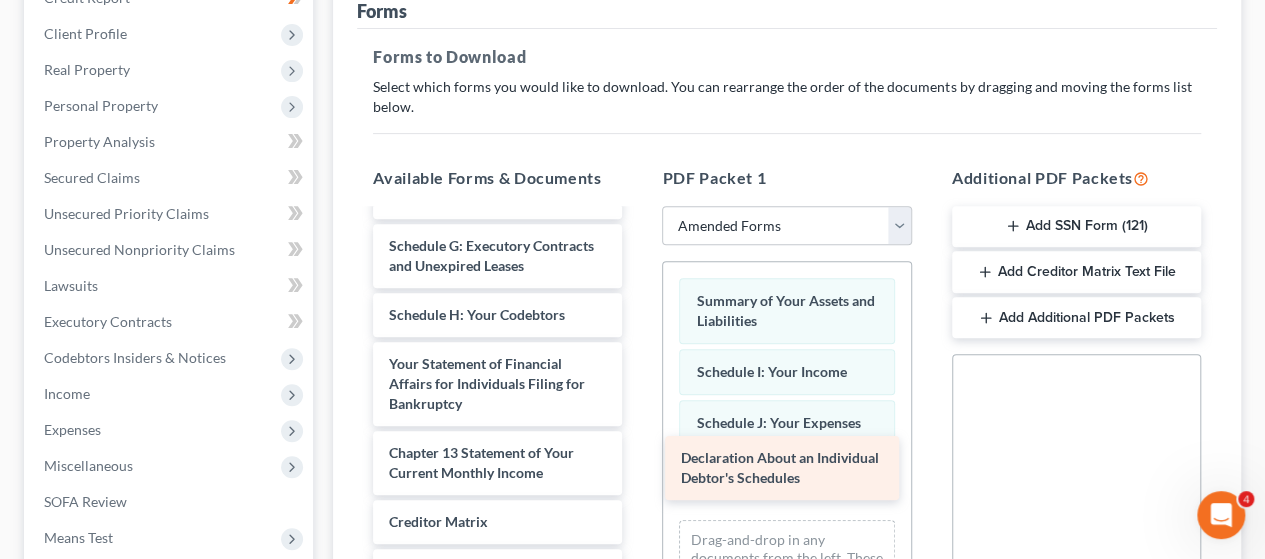 drag, startPoint x: 443, startPoint y: 297, endPoint x: 732, endPoint y: 457, distance: 330.3347 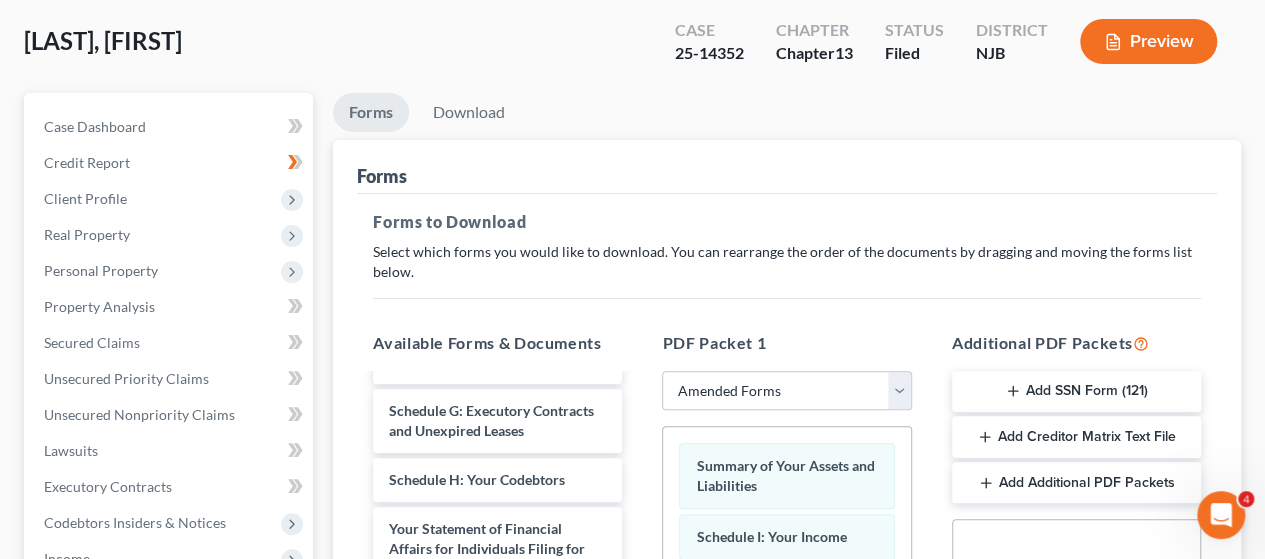 scroll, scrollTop: 0, scrollLeft: 0, axis: both 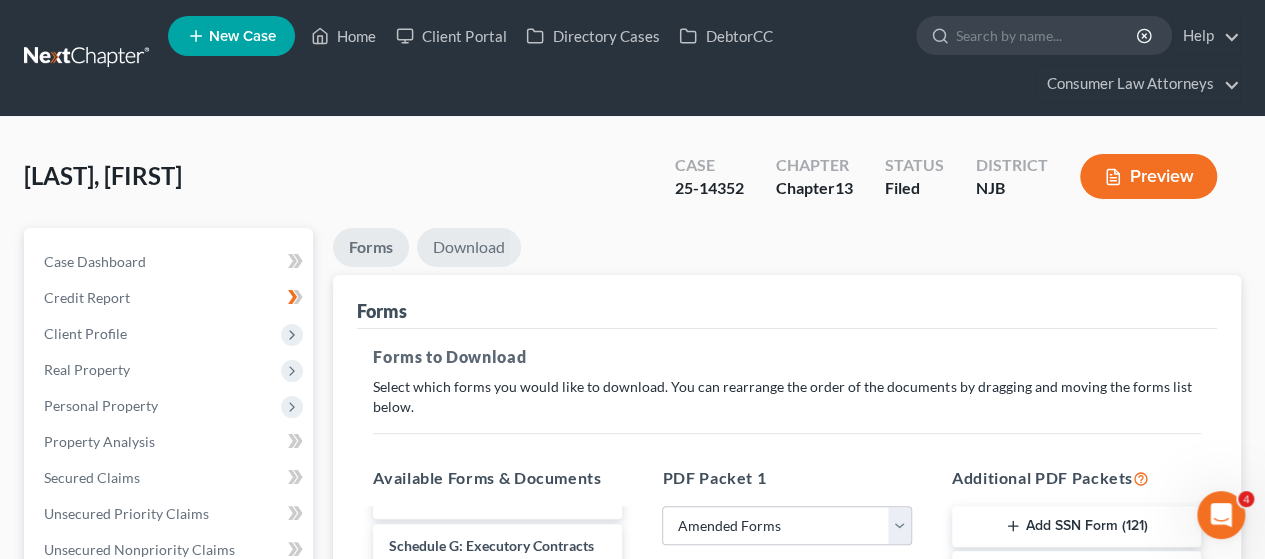click on "Download" at bounding box center (469, 247) 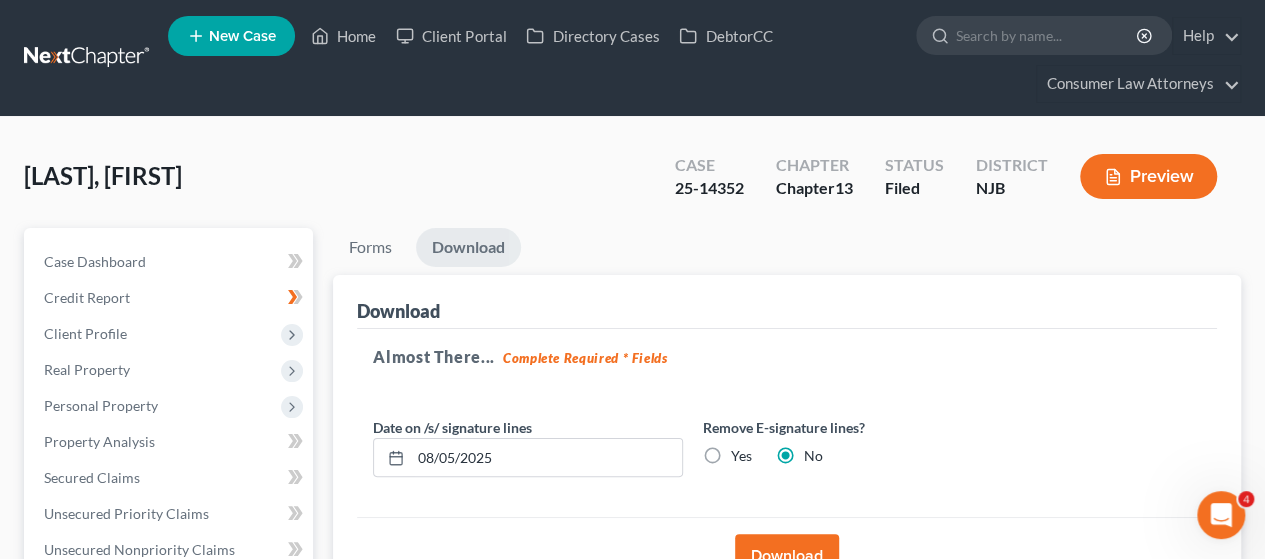 scroll, scrollTop: 200, scrollLeft: 0, axis: vertical 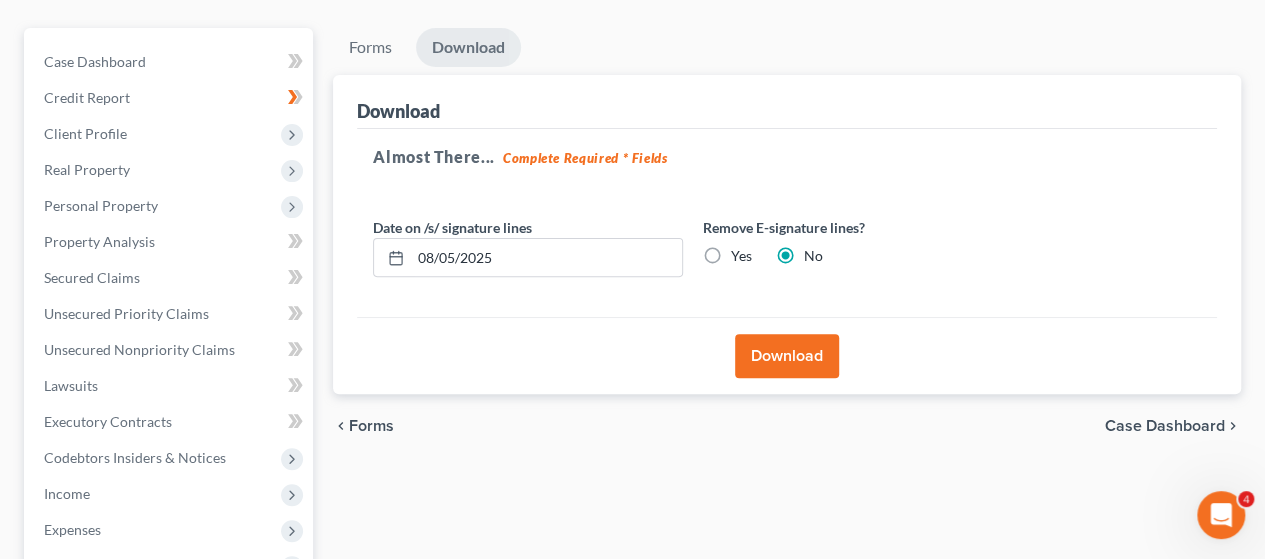 click on "Download" at bounding box center (787, 356) 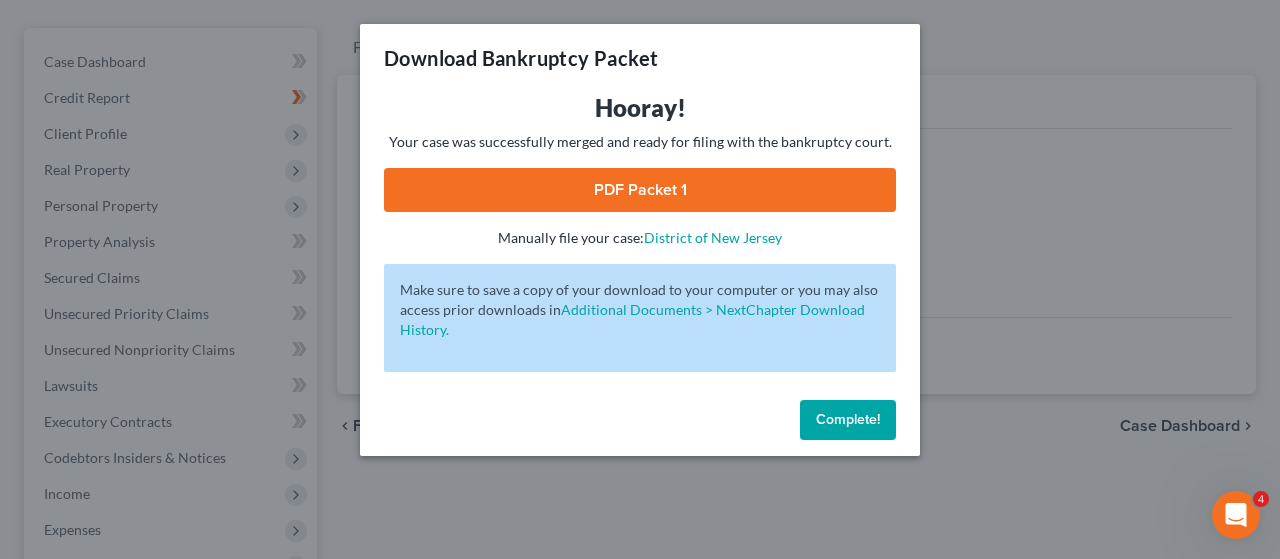 click on "PDF Packet 1" at bounding box center (640, 190) 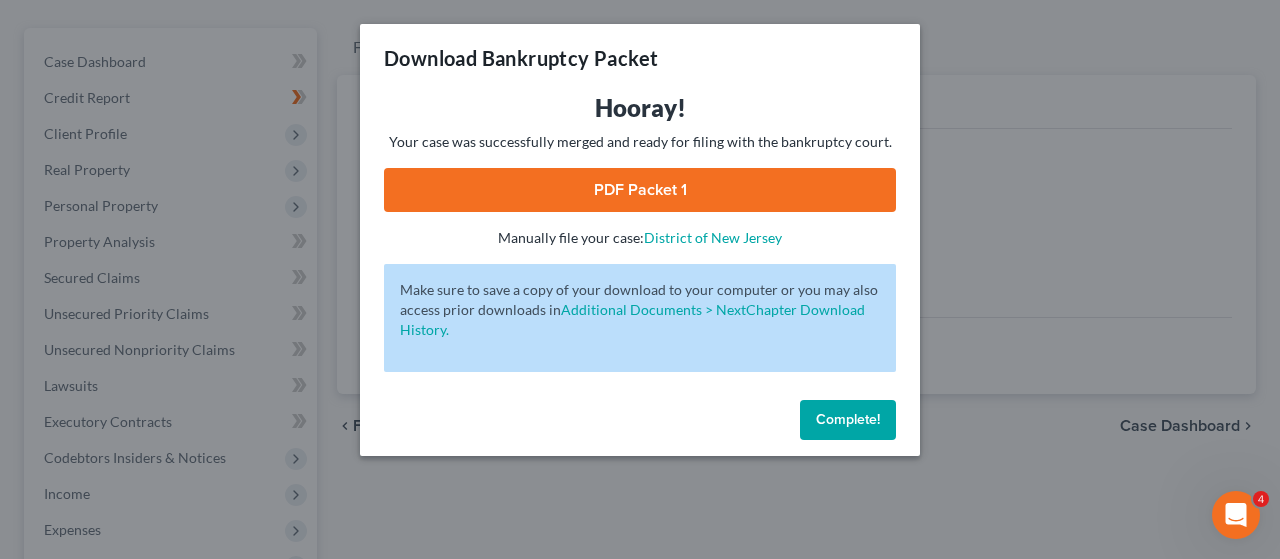 click on "Complete!" at bounding box center (848, 419) 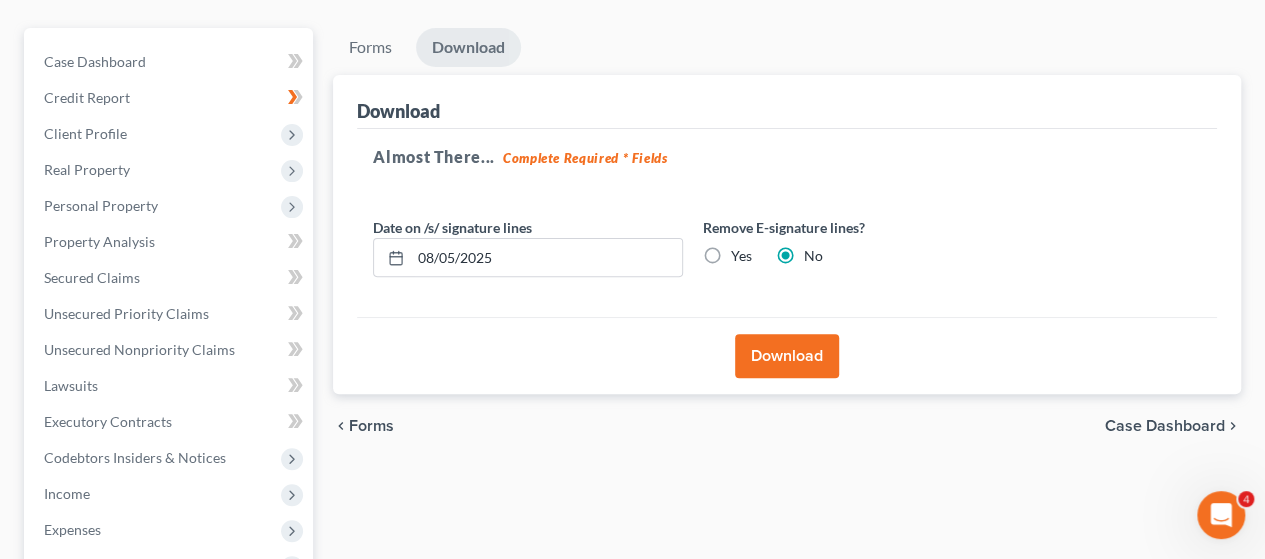 scroll, scrollTop: 0, scrollLeft: 0, axis: both 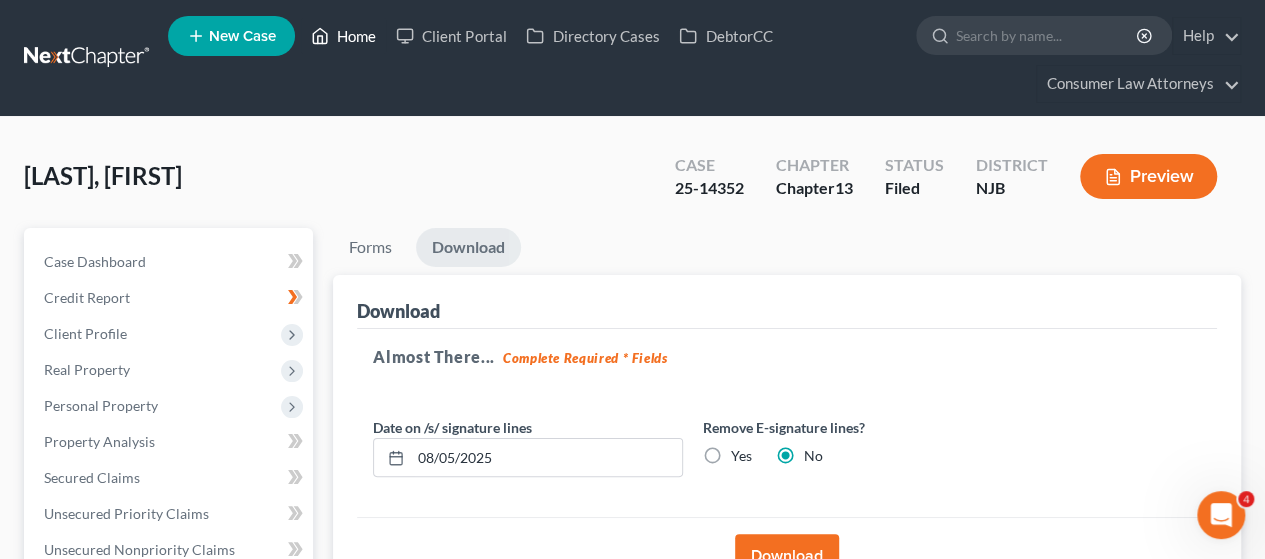 click on "Home" at bounding box center (343, 36) 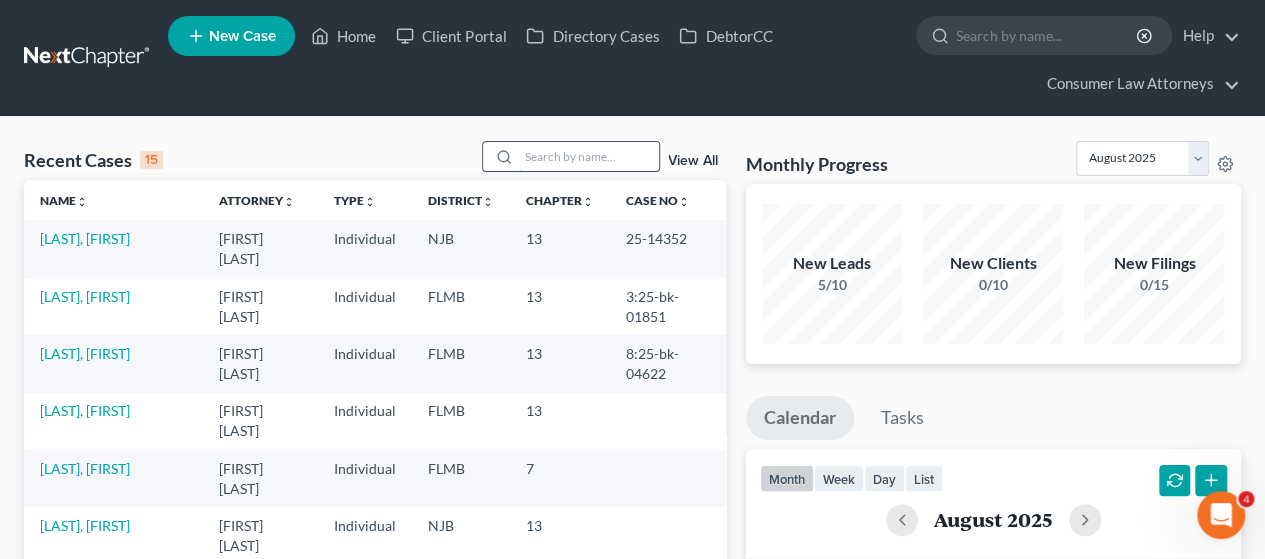 click at bounding box center (589, 156) 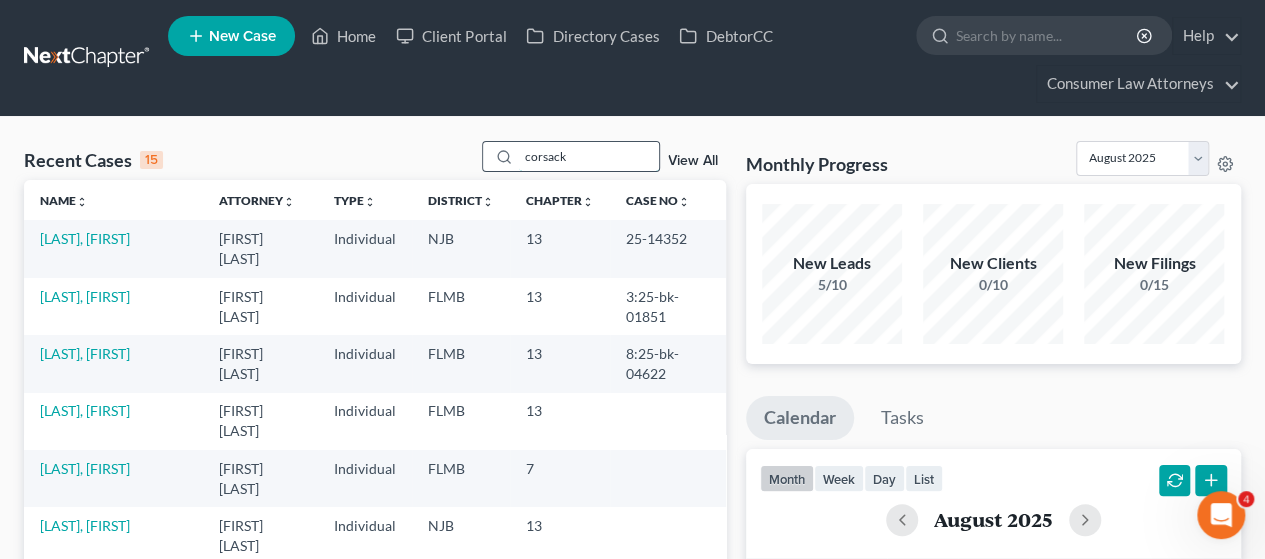 type on "corsack" 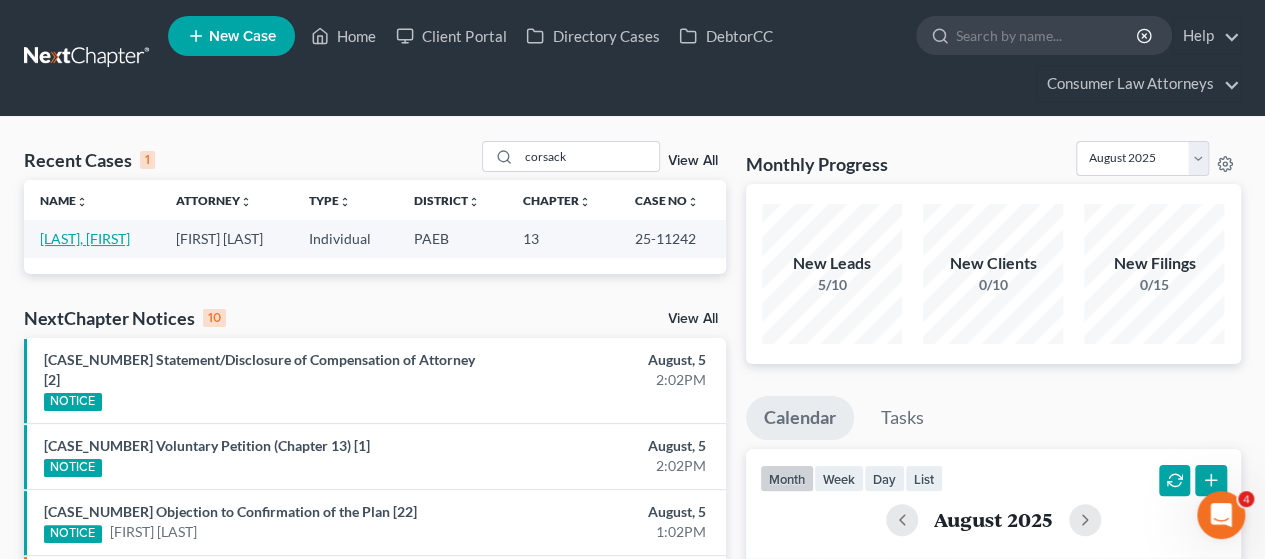 click on "[LAST], [FIRST]" at bounding box center (85, 238) 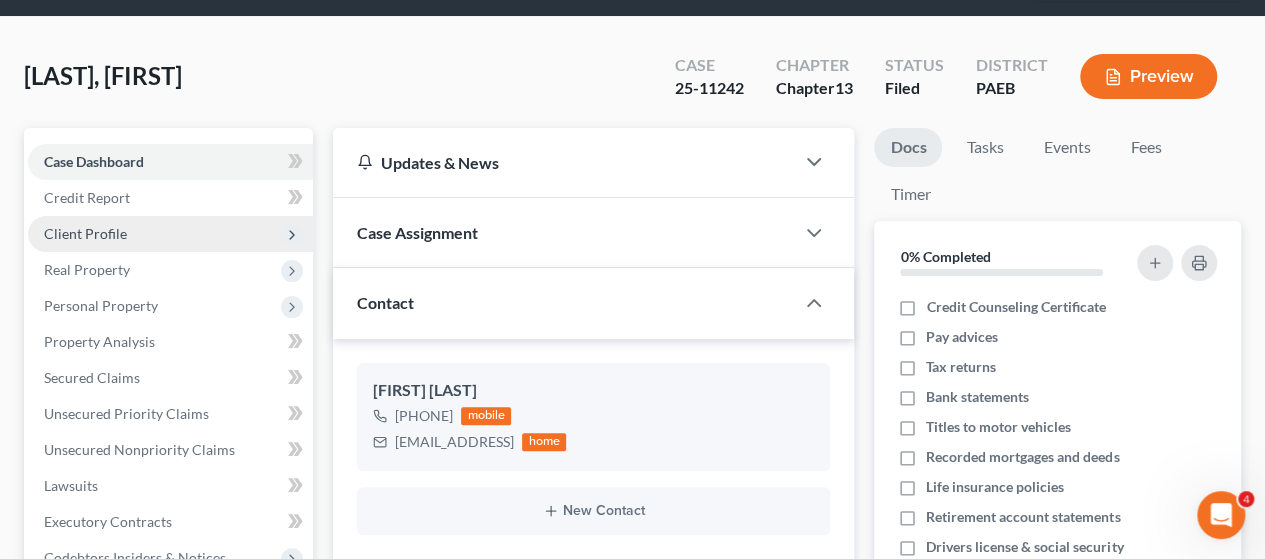 scroll, scrollTop: 200, scrollLeft: 0, axis: vertical 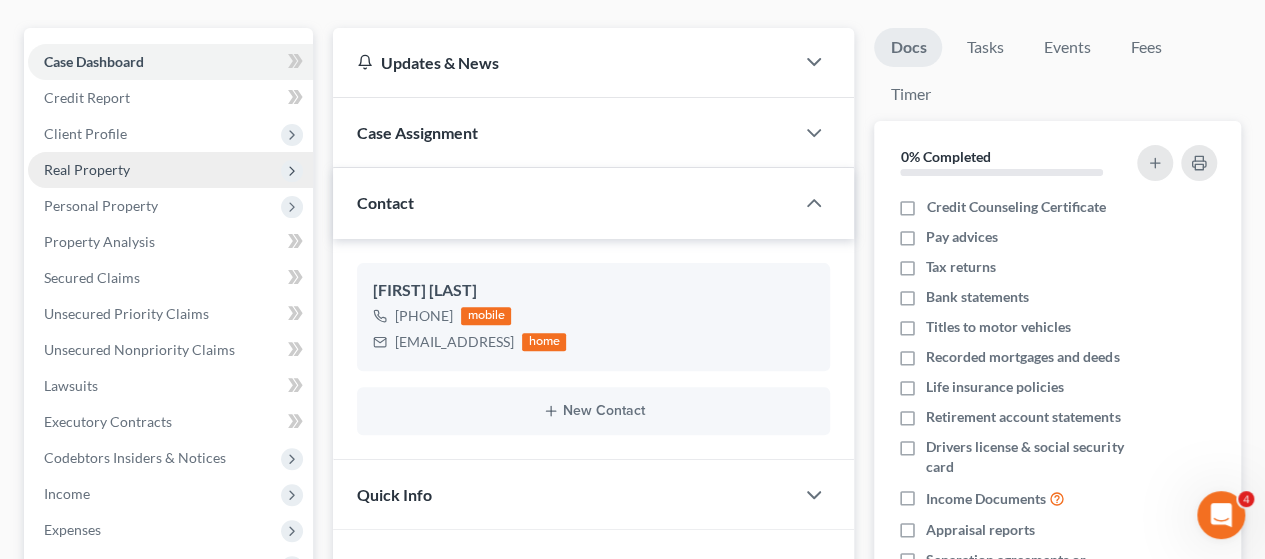 click on "Real Property" at bounding box center (87, 169) 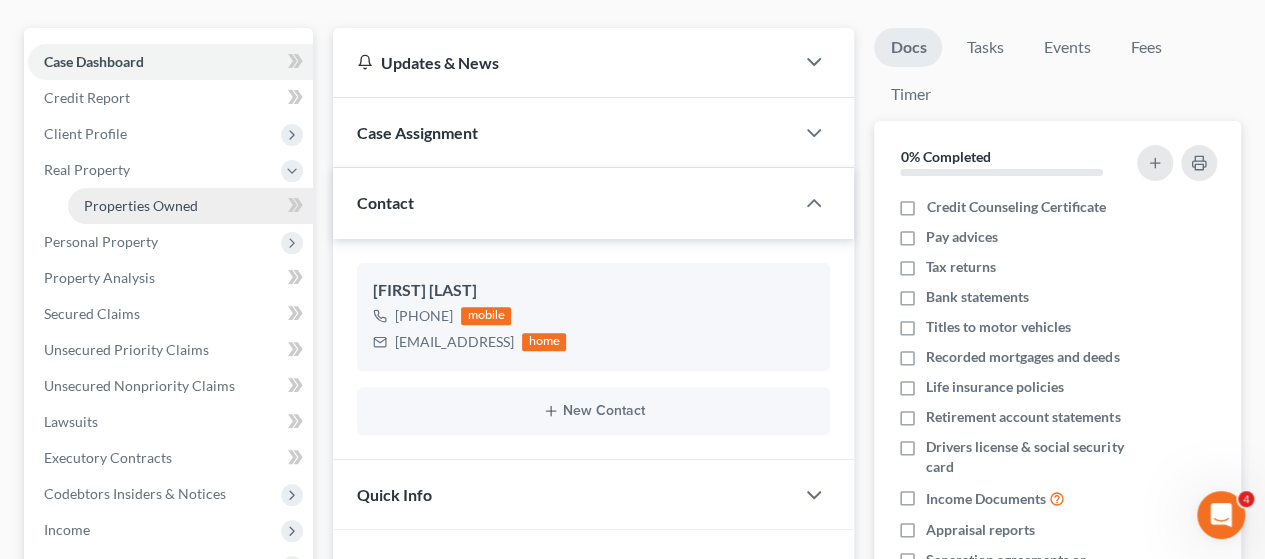 click on "Properties Owned" at bounding box center [141, 205] 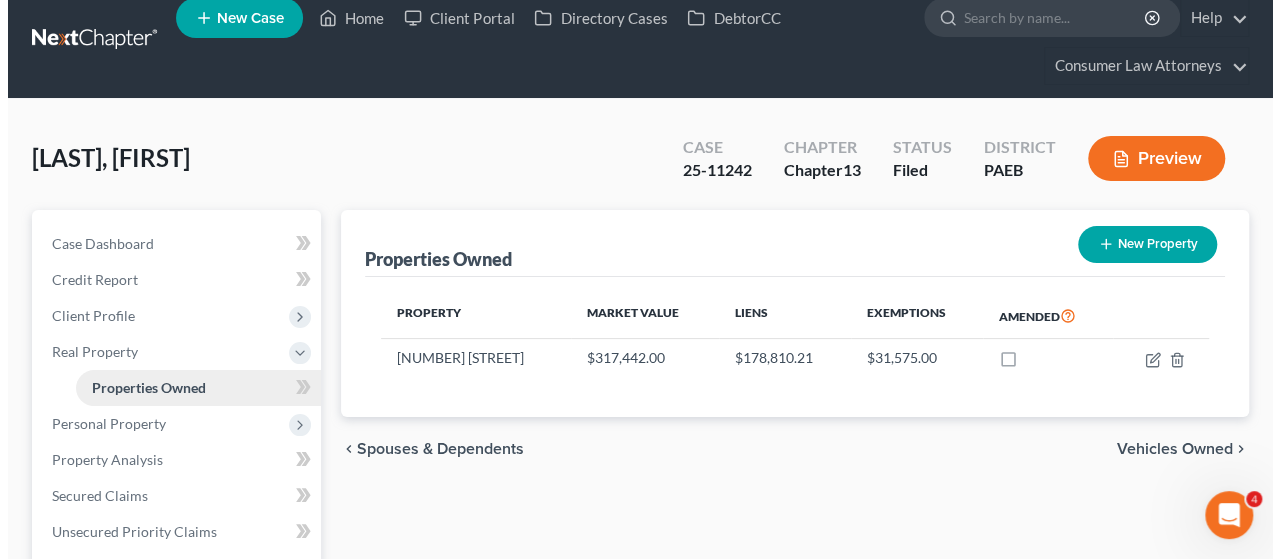 scroll, scrollTop: 0, scrollLeft: 0, axis: both 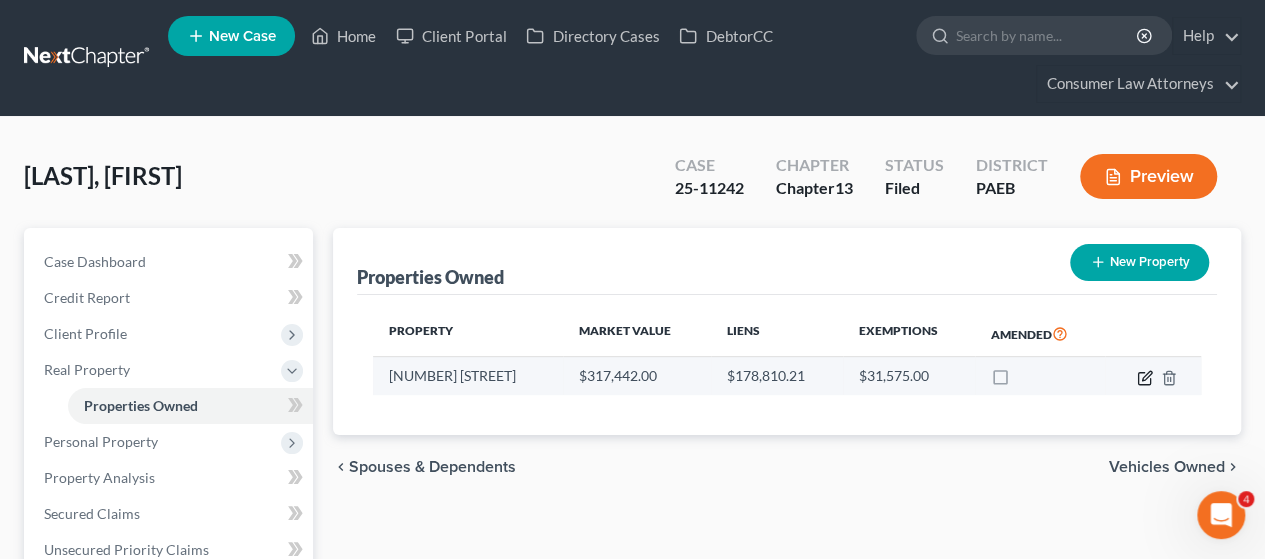 click 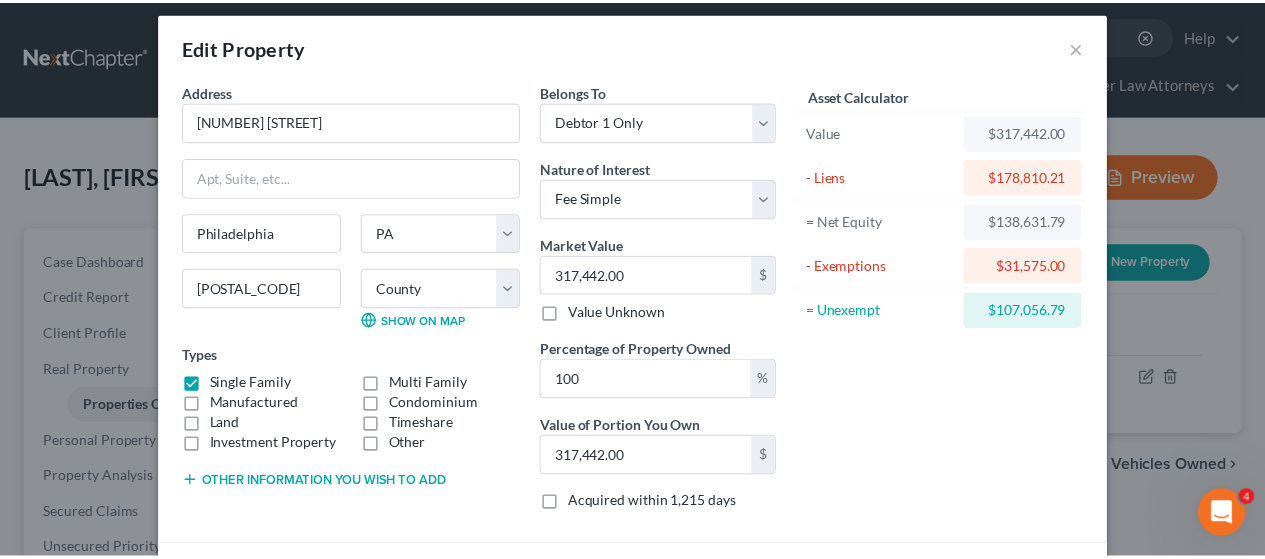 scroll, scrollTop: 211, scrollLeft: 0, axis: vertical 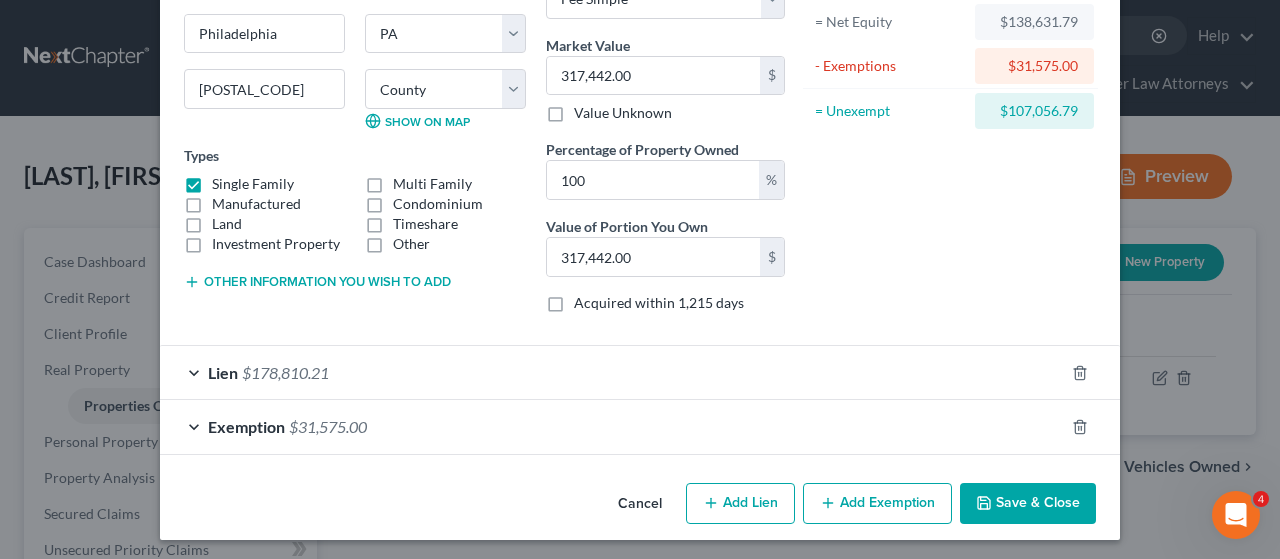 click on "Save & Close" at bounding box center [1028, 504] 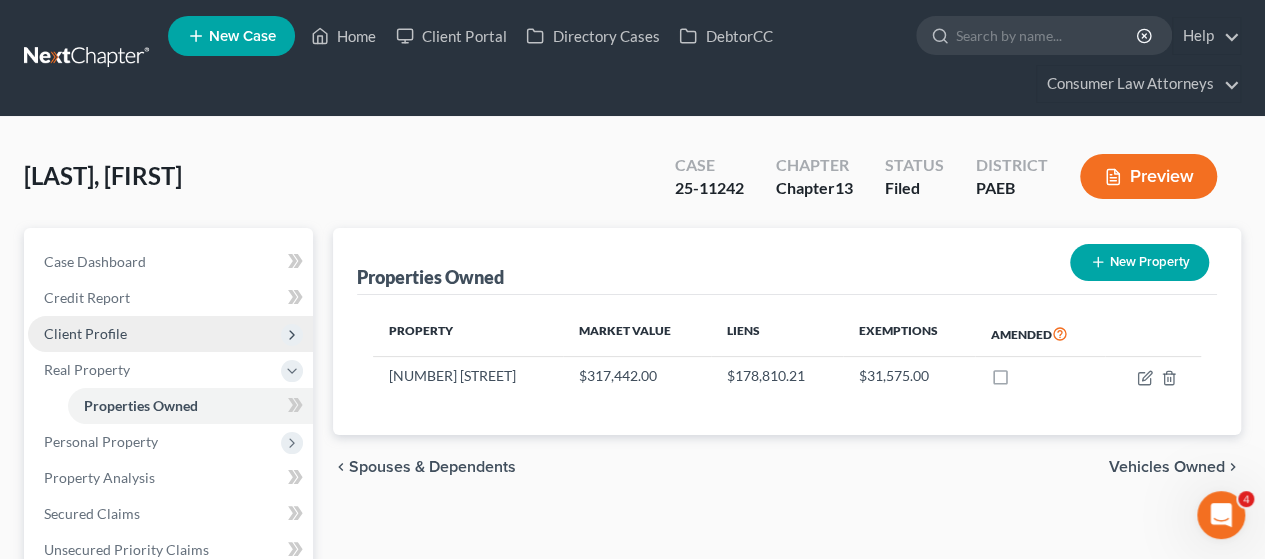 click on "Client Profile" at bounding box center (170, 334) 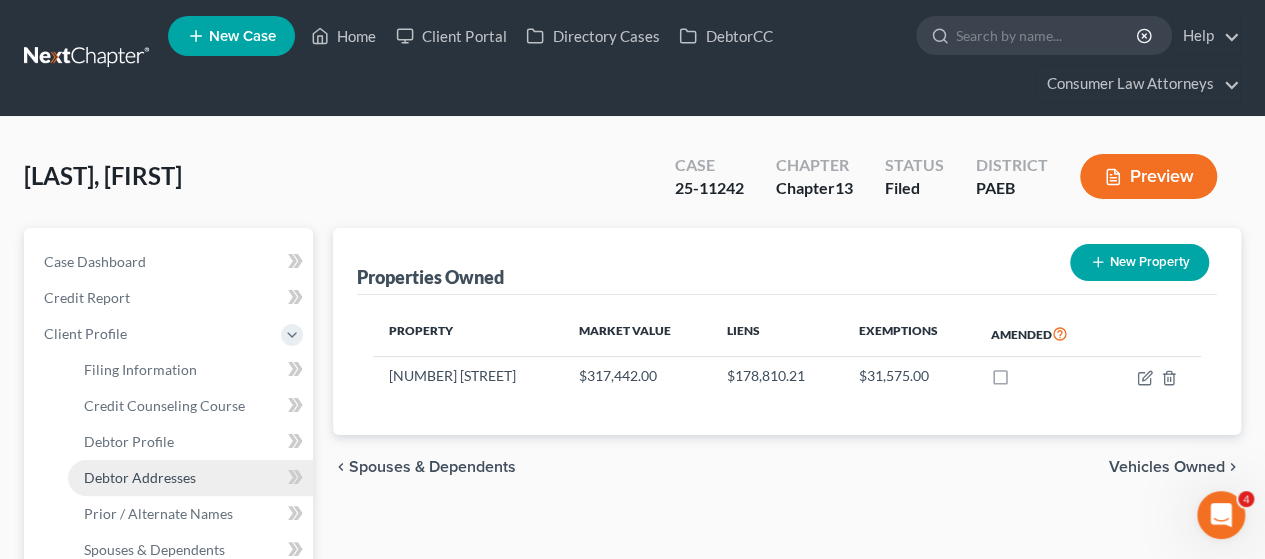 click on "Debtor Addresses" at bounding box center [140, 477] 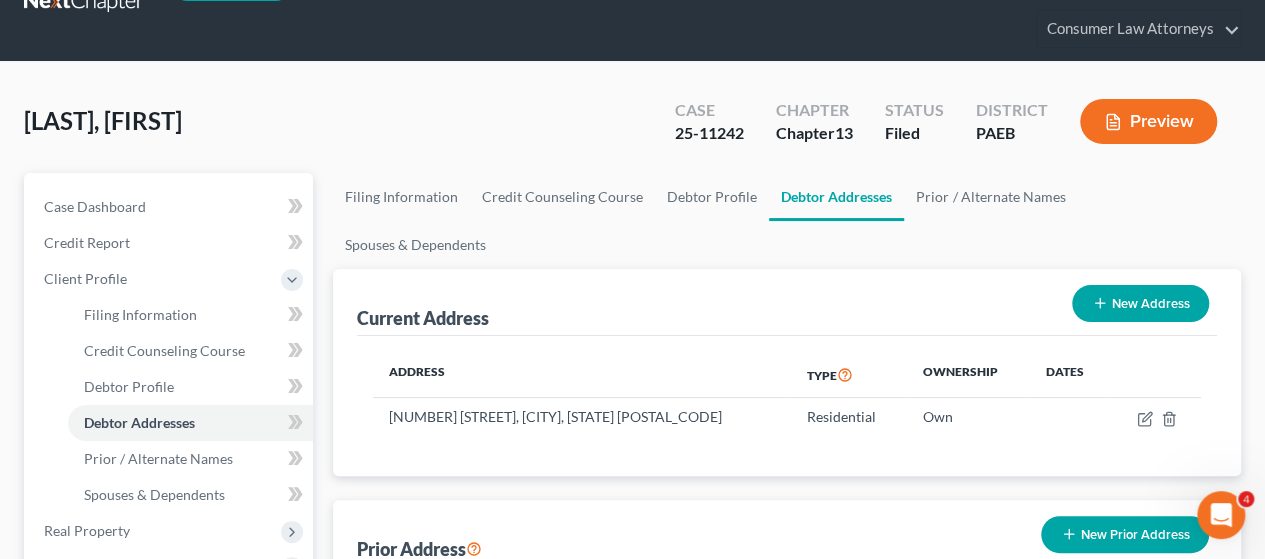 scroll, scrollTop: 200, scrollLeft: 0, axis: vertical 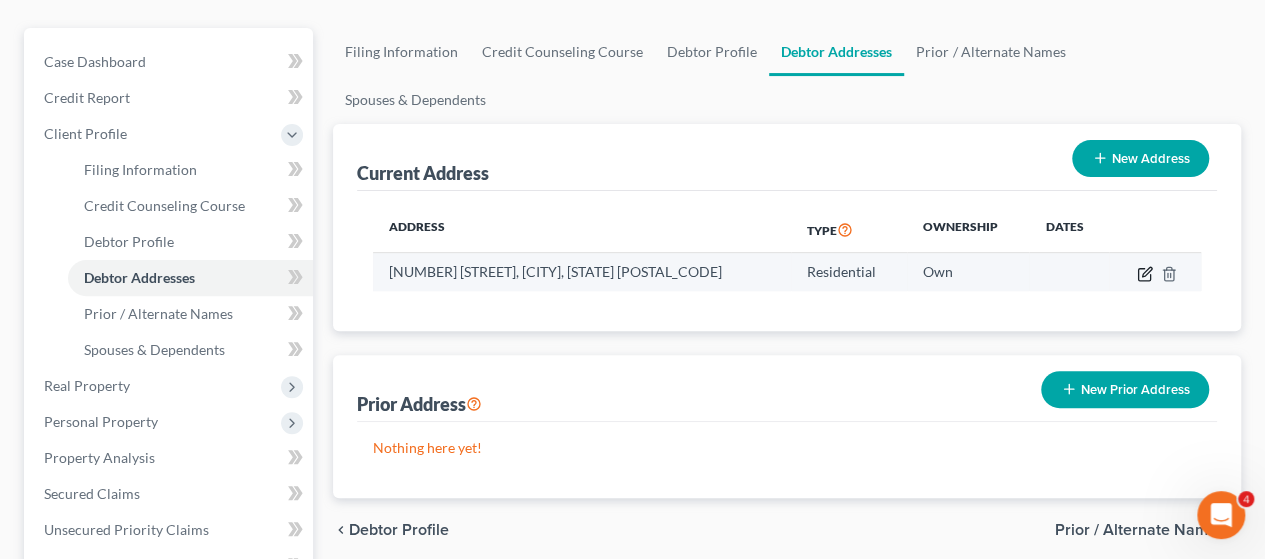 click 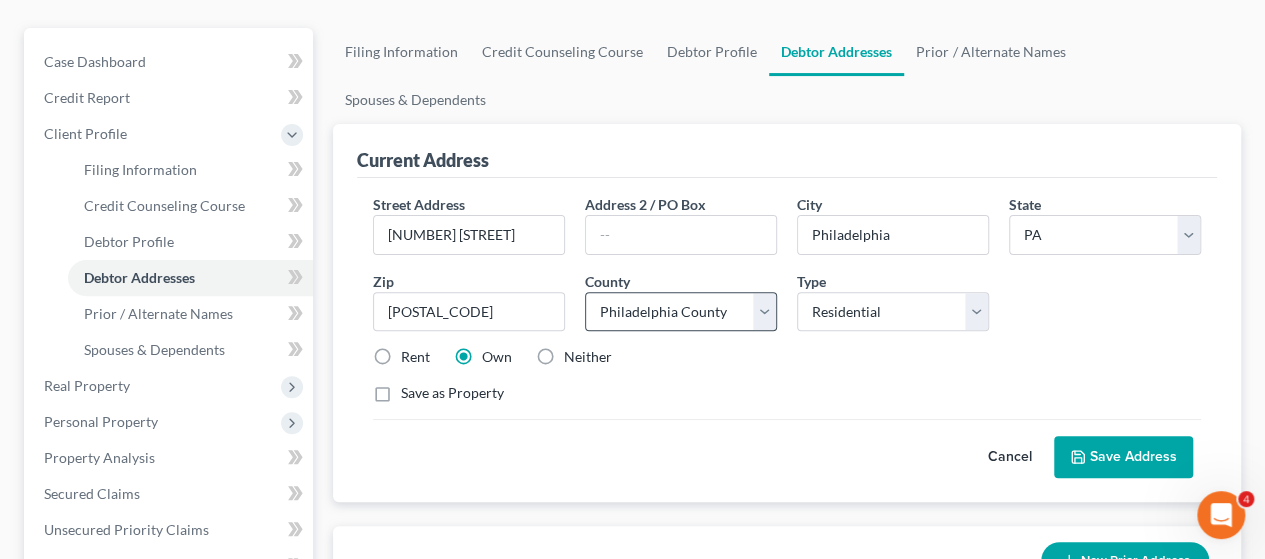 scroll, scrollTop: 0, scrollLeft: 0, axis: both 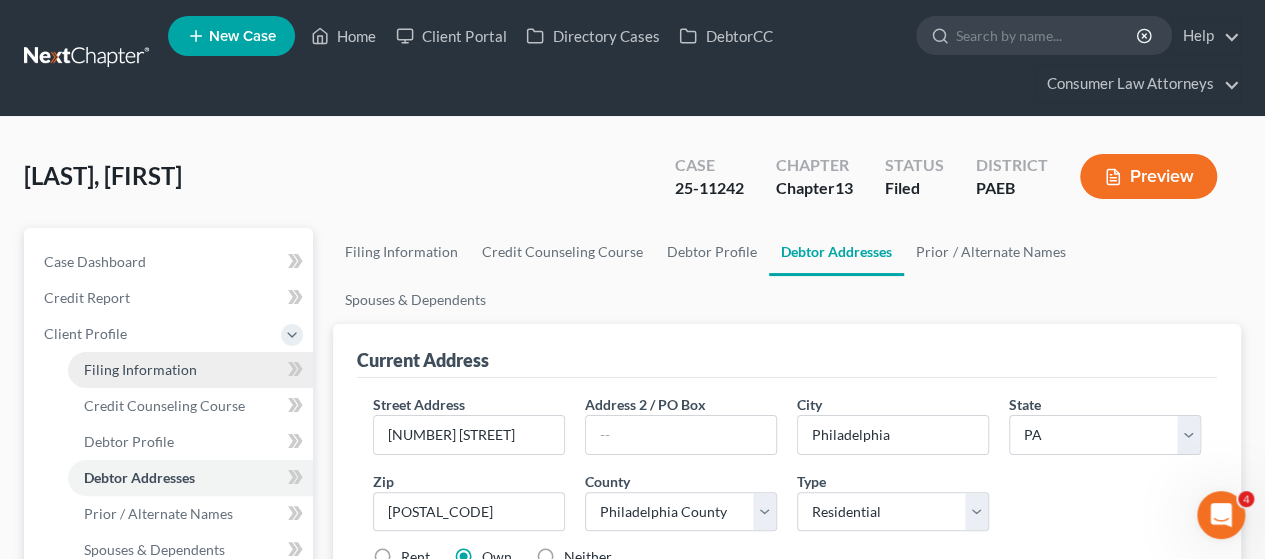 click on "Filing Information" at bounding box center [140, 369] 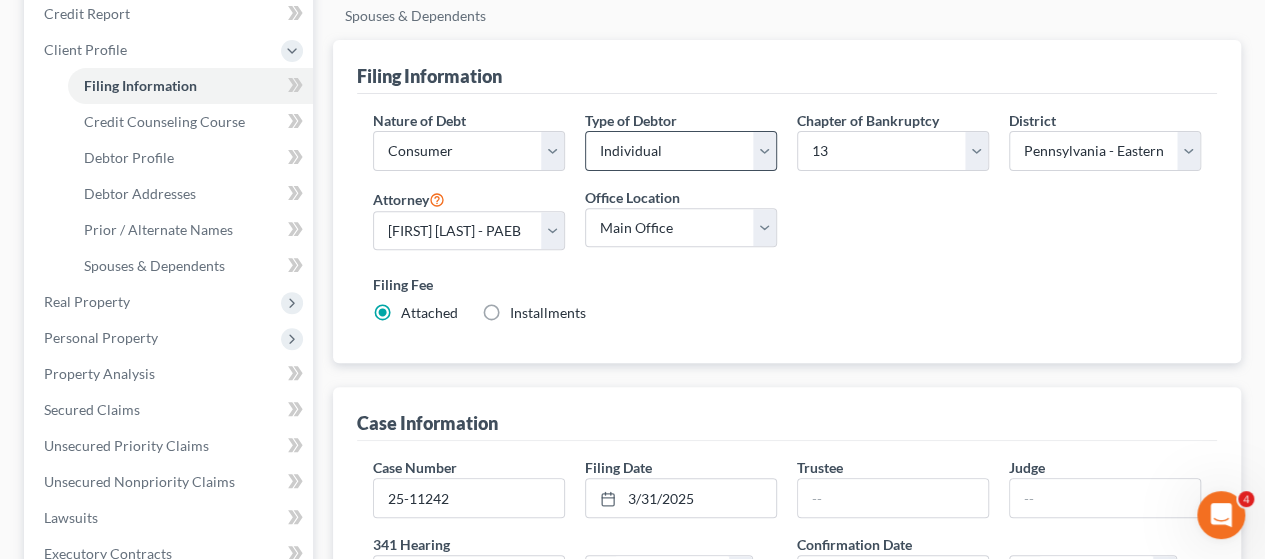 scroll, scrollTop: 0, scrollLeft: 0, axis: both 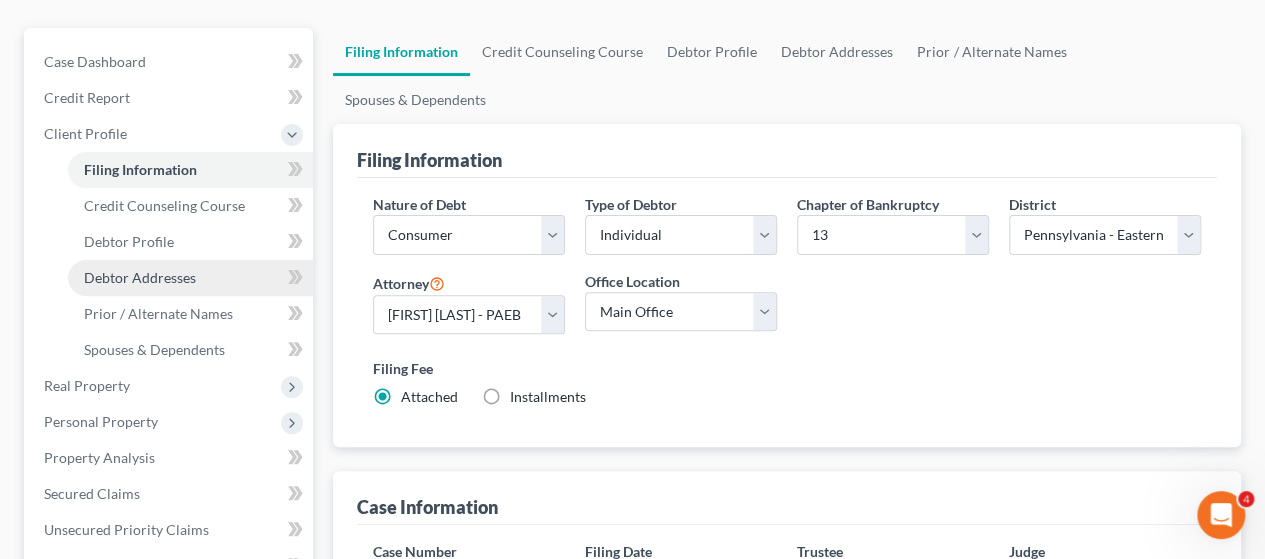 click on "Debtor Addresses" at bounding box center (140, 277) 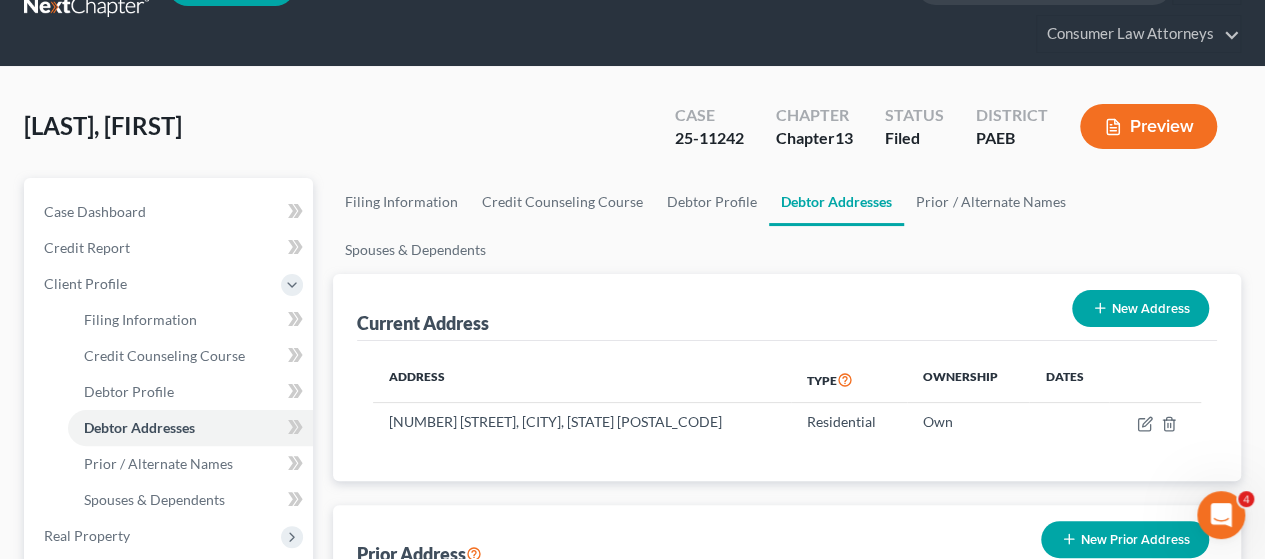 scroll, scrollTop: 100, scrollLeft: 0, axis: vertical 